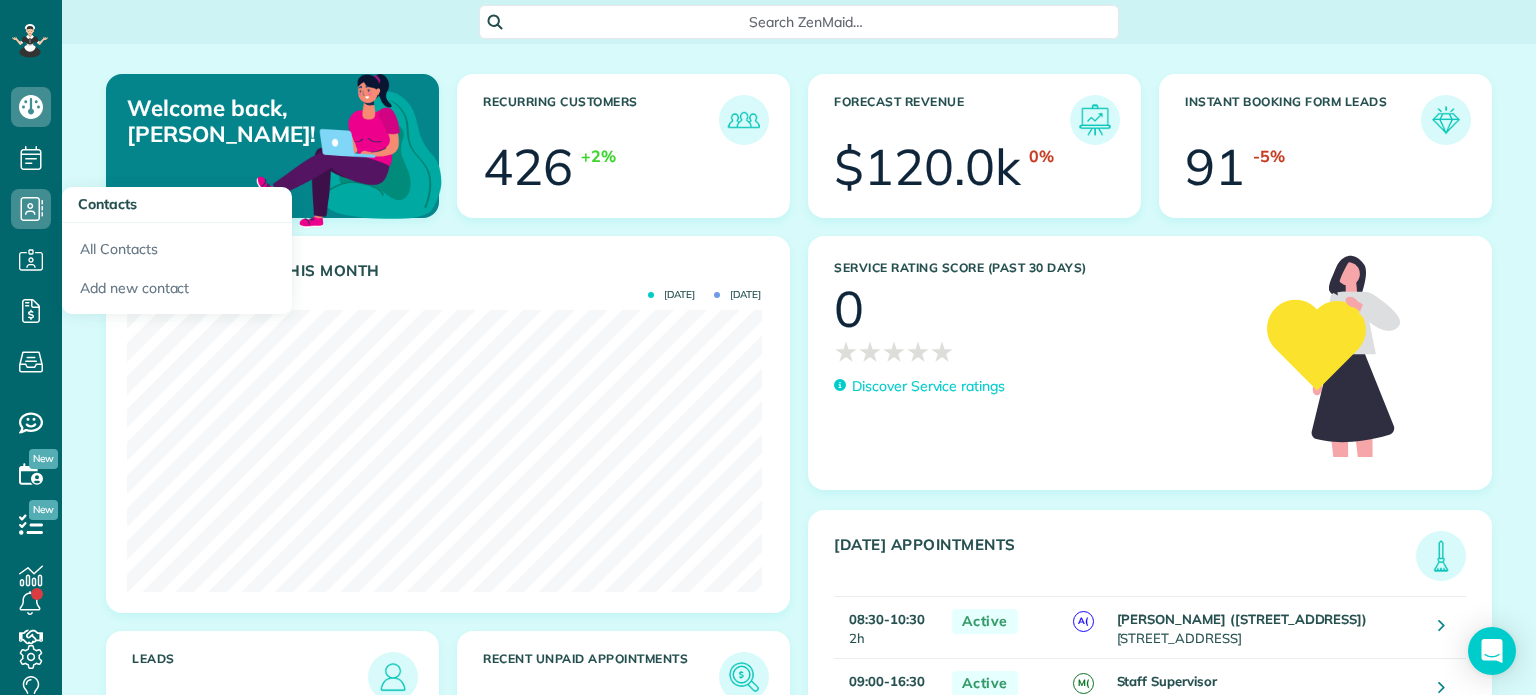 scroll, scrollTop: 0, scrollLeft: 0, axis: both 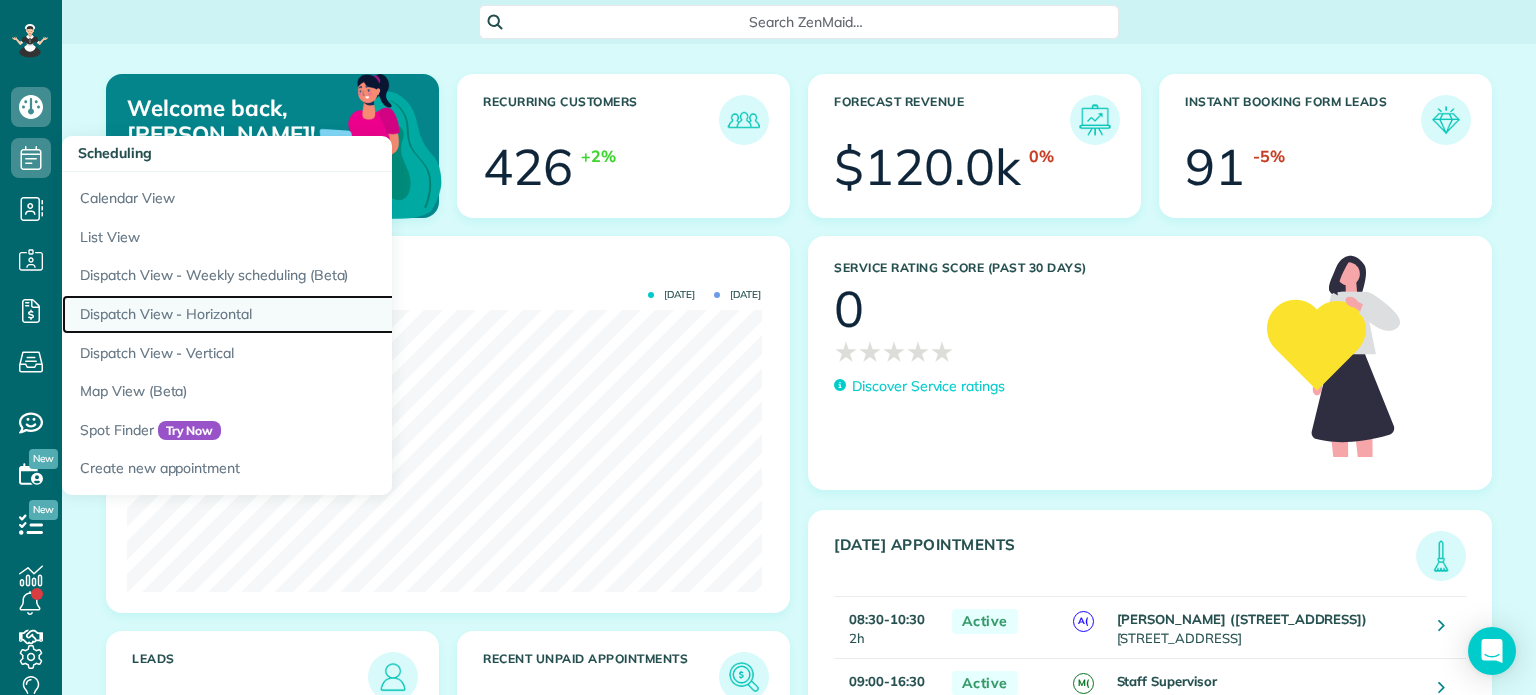 click on "Dispatch View - Horizontal" at bounding box center (312, 314) 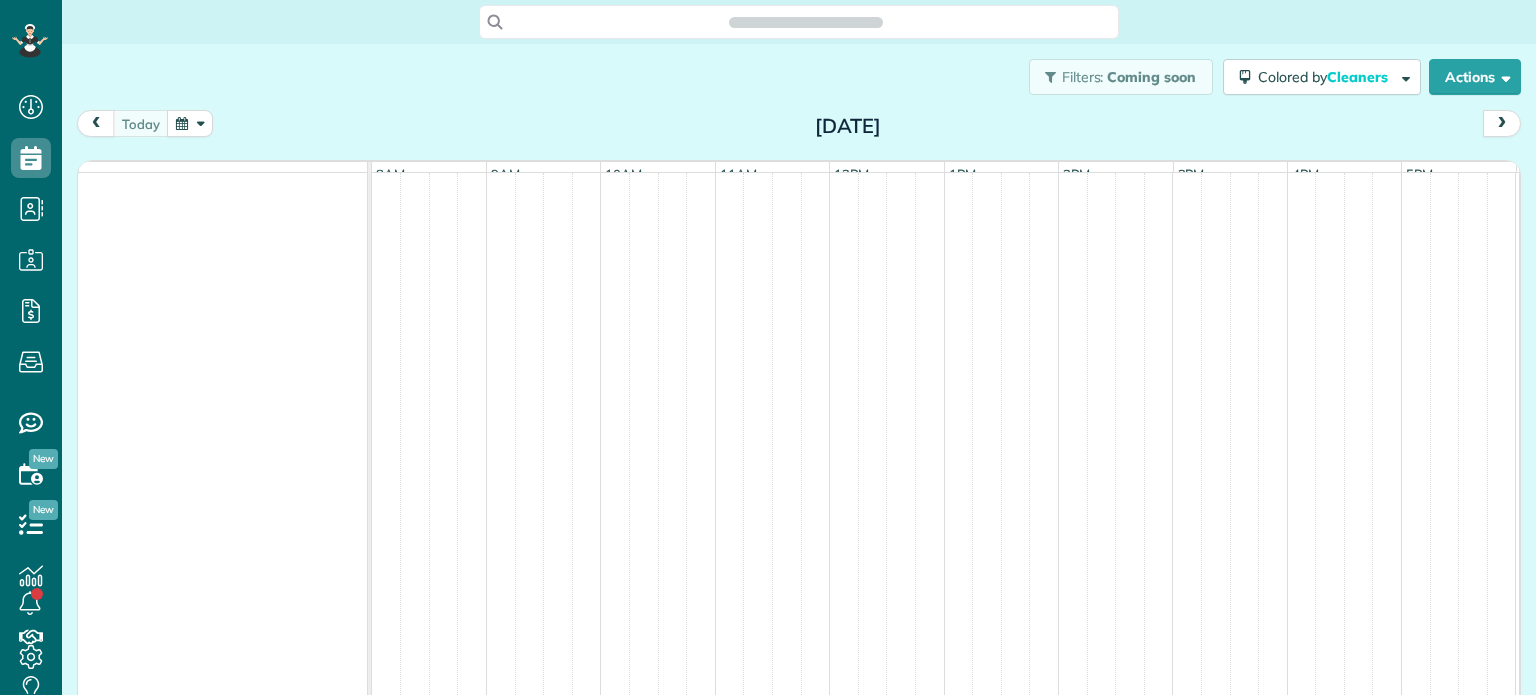 scroll, scrollTop: 0, scrollLeft: 0, axis: both 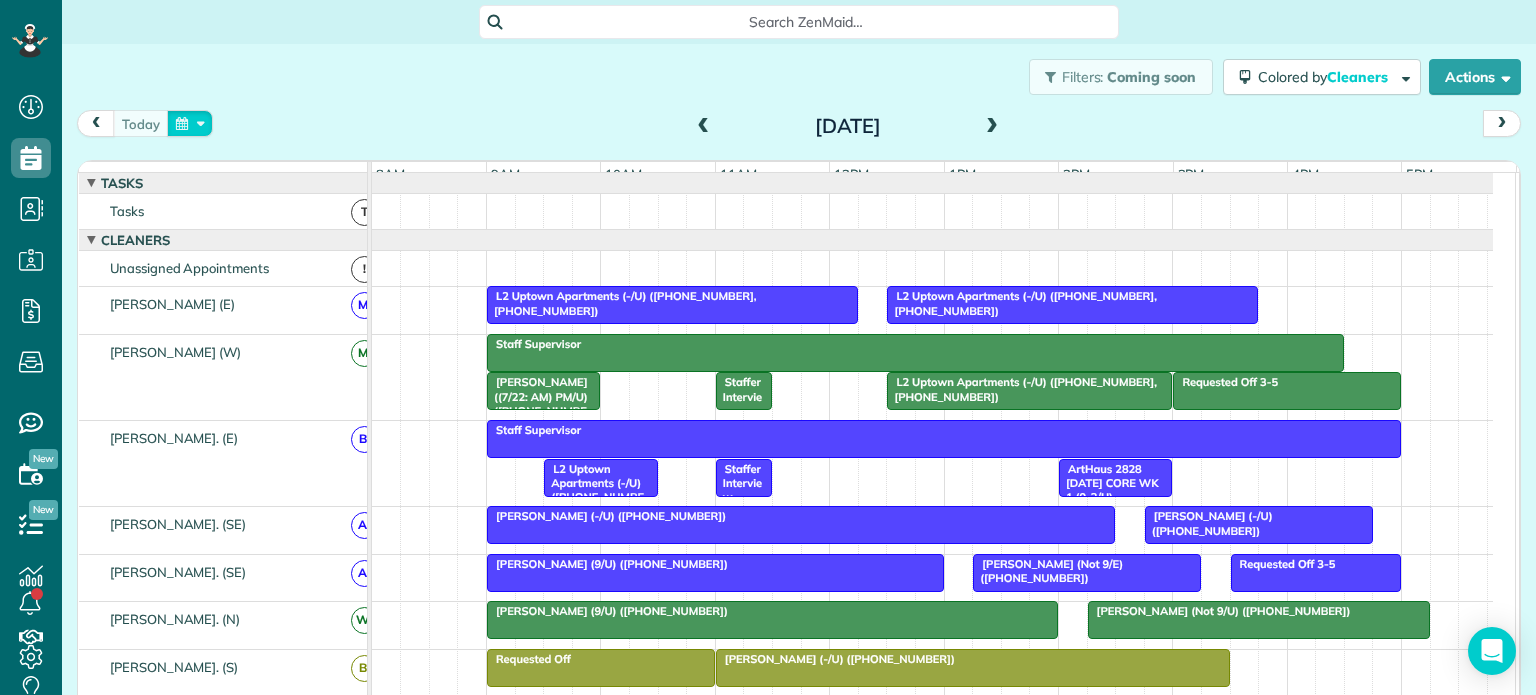 click at bounding box center [190, 123] 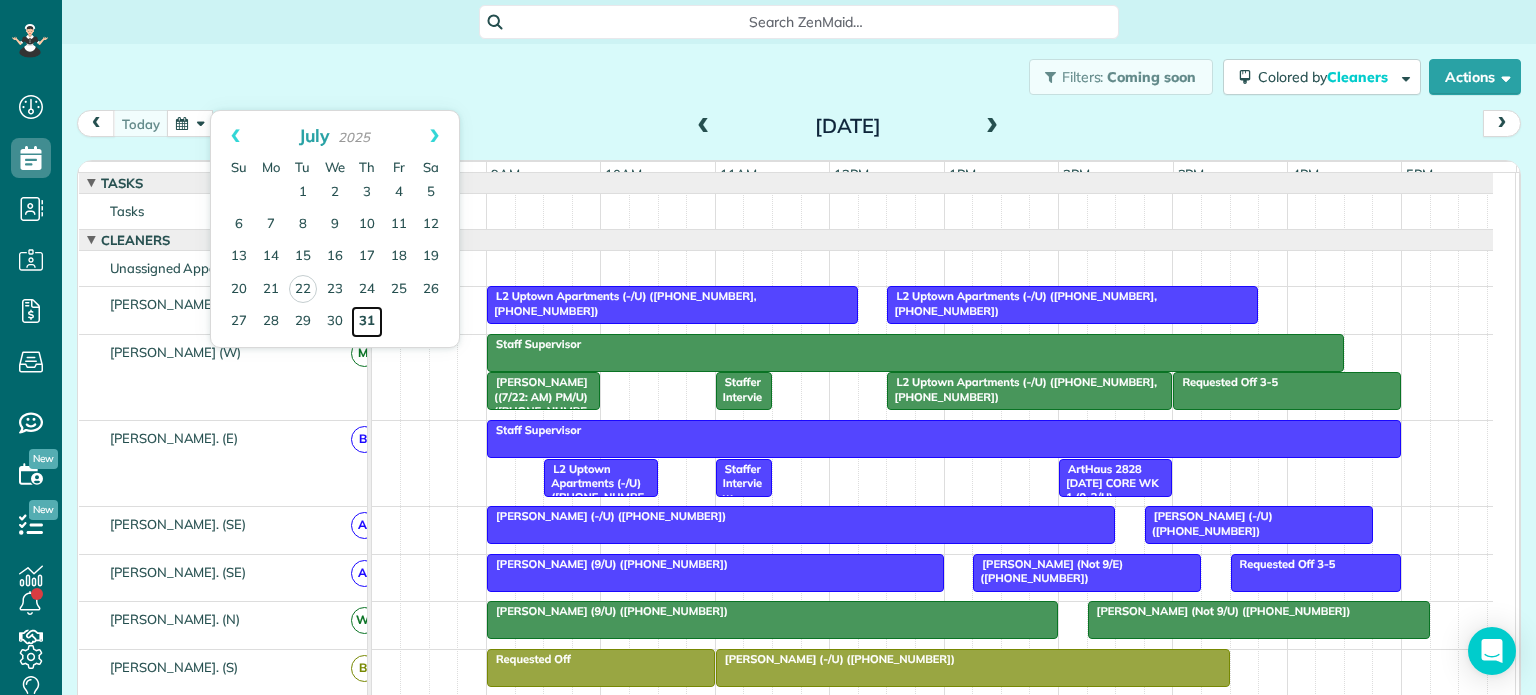 click on "31" at bounding box center [367, 322] 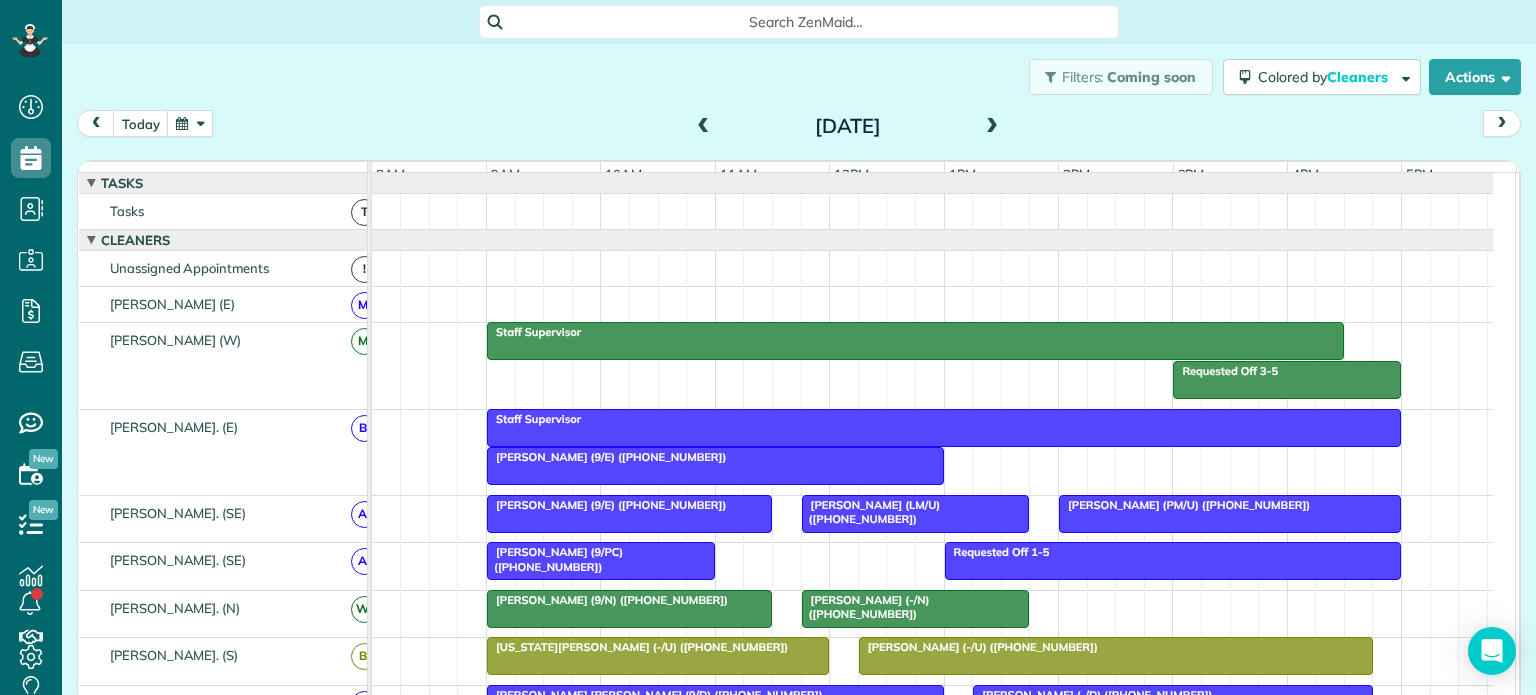 scroll, scrollTop: 18, scrollLeft: 0, axis: vertical 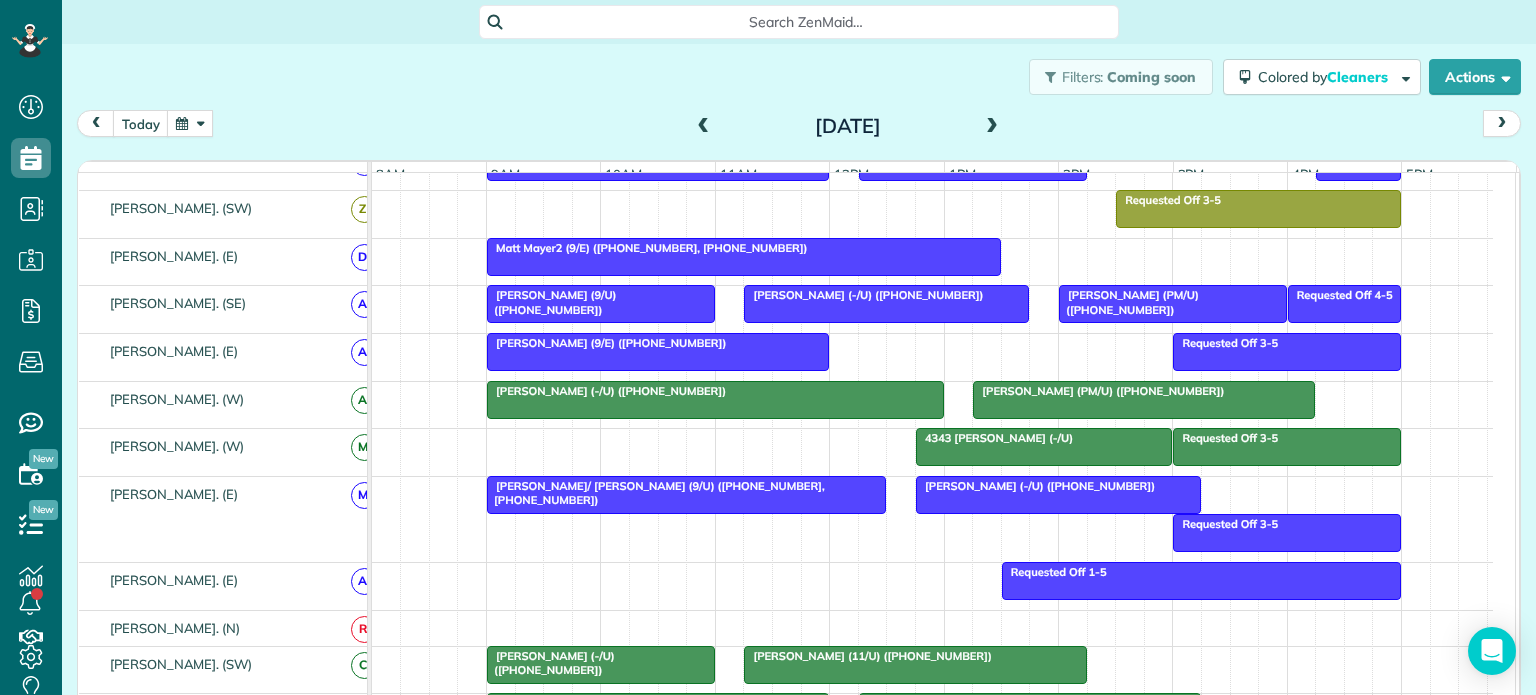 click on "4343 McKinney (-/U)" at bounding box center [994, 438] 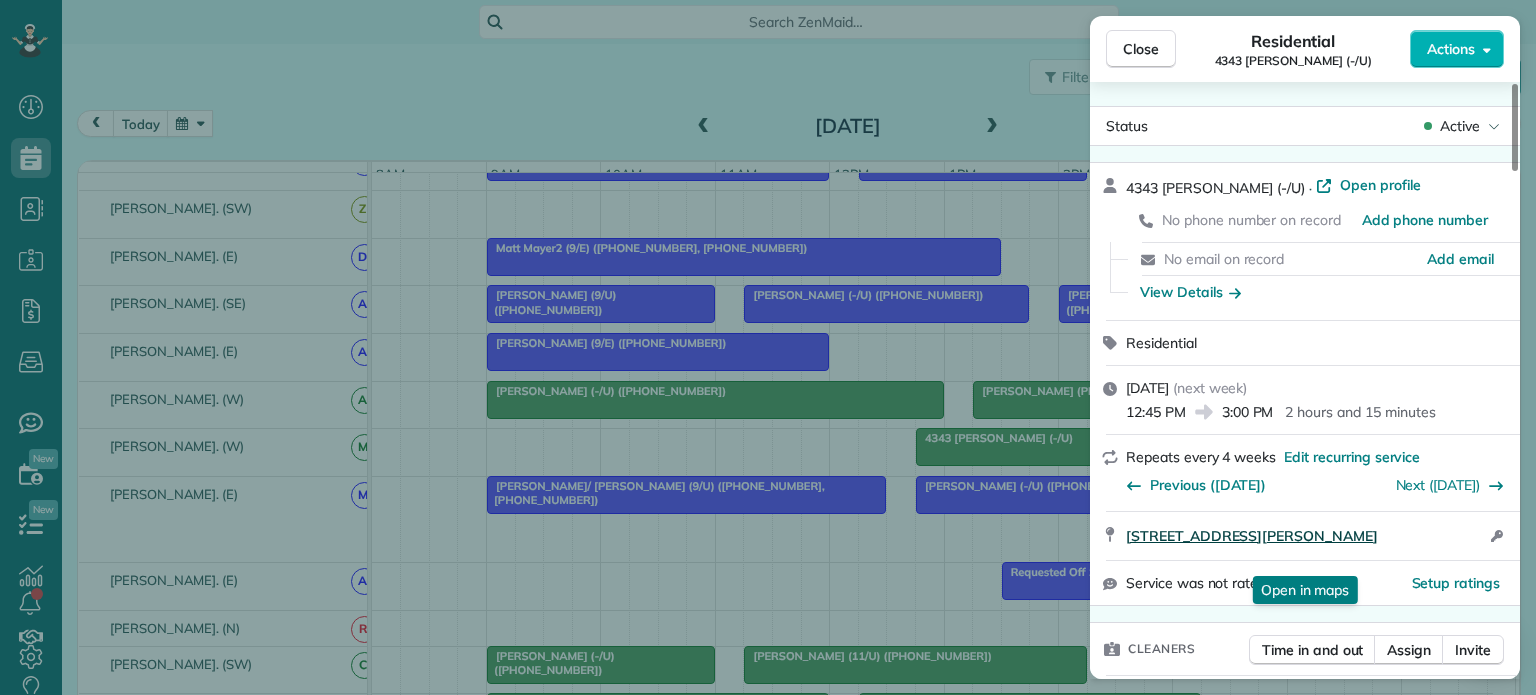 click on "4343 McKinney Avenue Common Area Dallas TX 75205" at bounding box center (1252, 536) 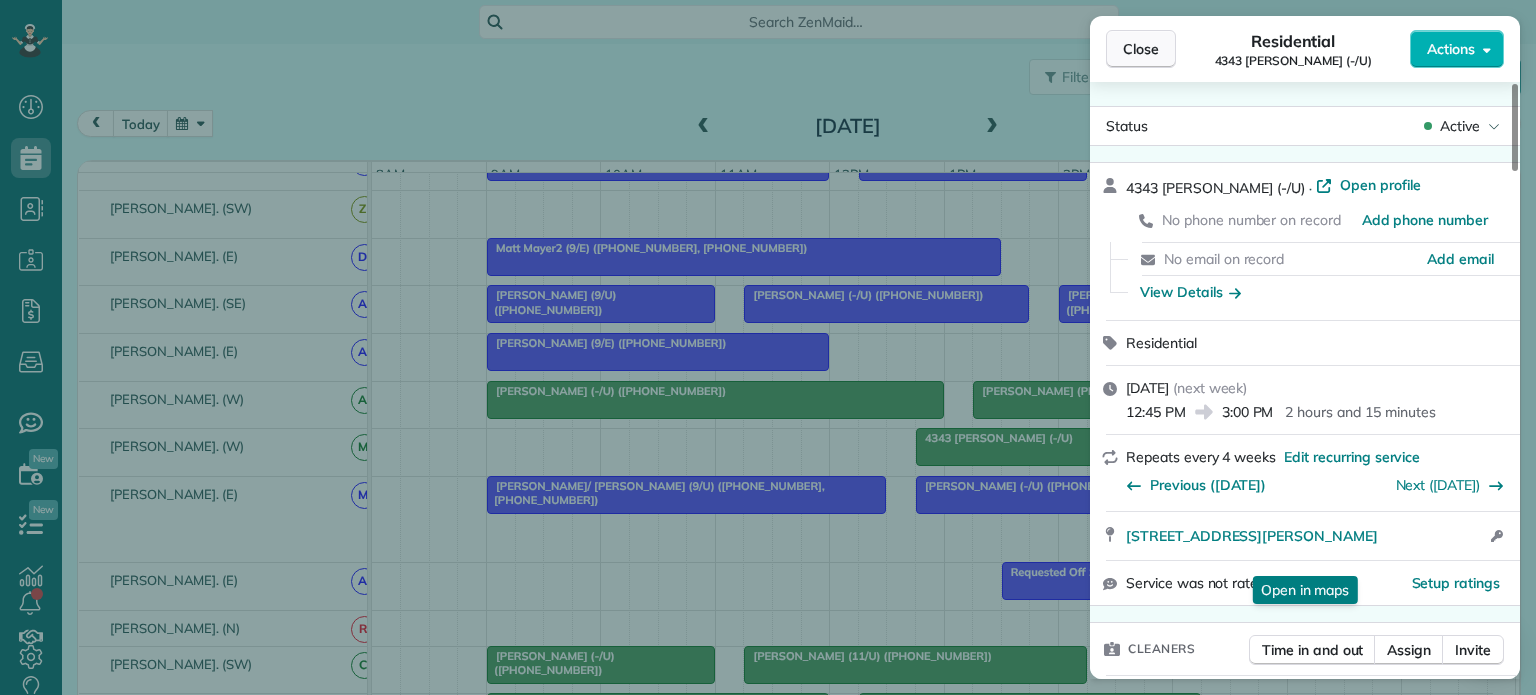 click on "Close" at bounding box center [1141, 49] 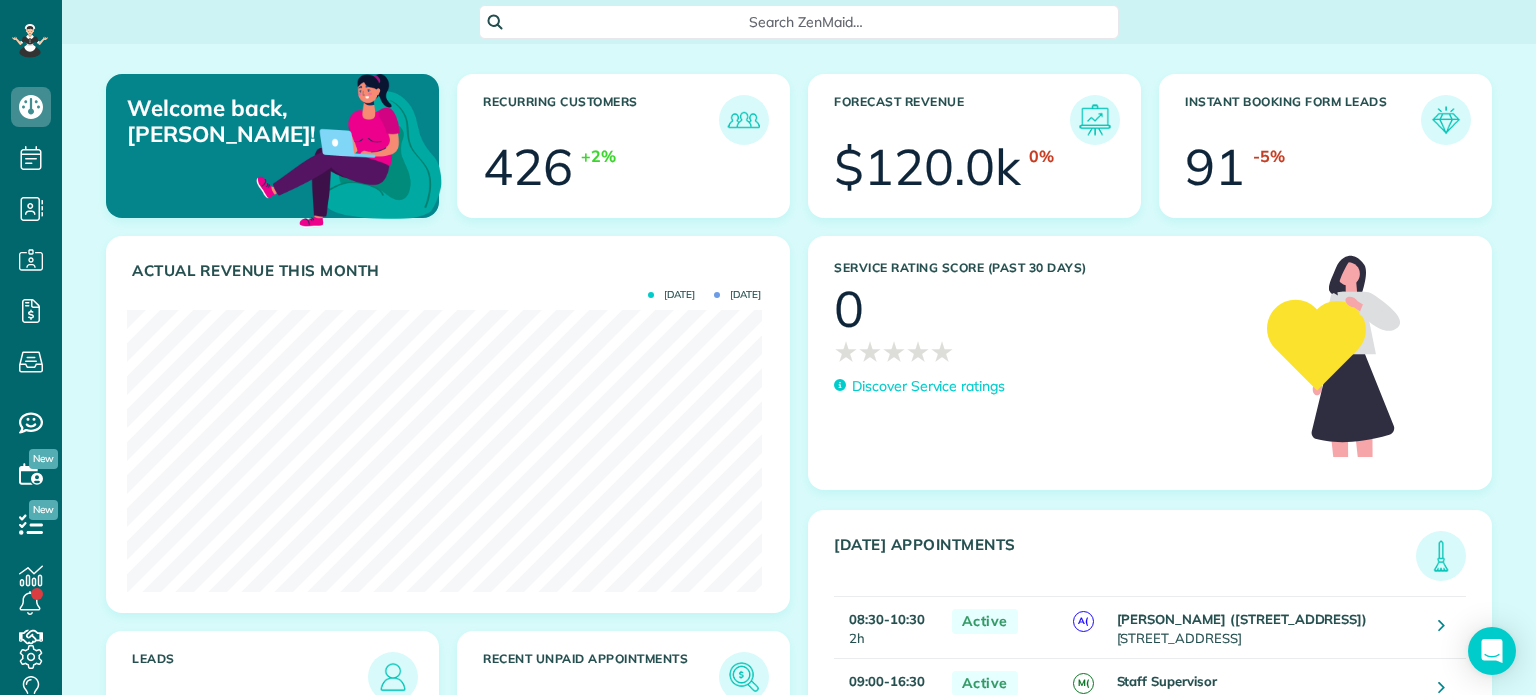 scroll, scrollTop: 0, scrollLeft: 0, axis: both 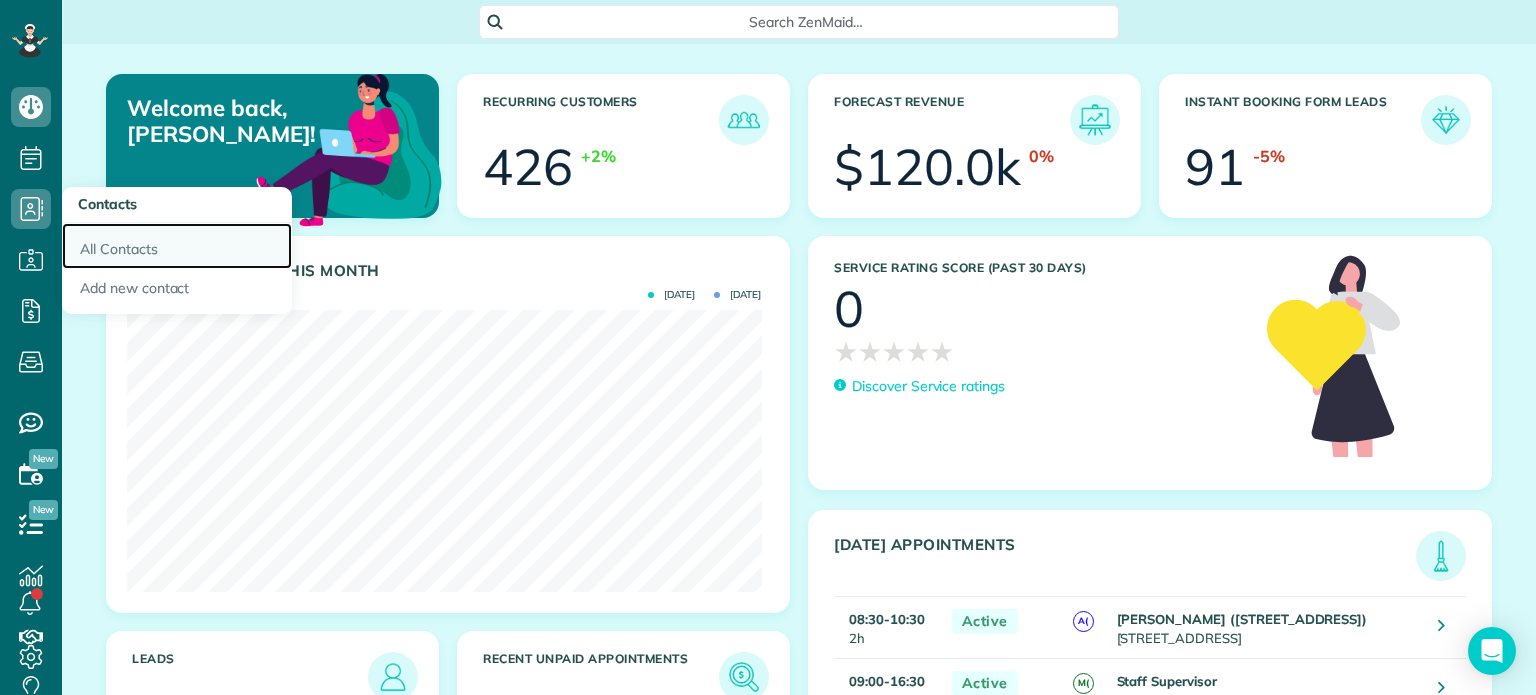 click on "All Contacts" at bounding box center [177, 246] 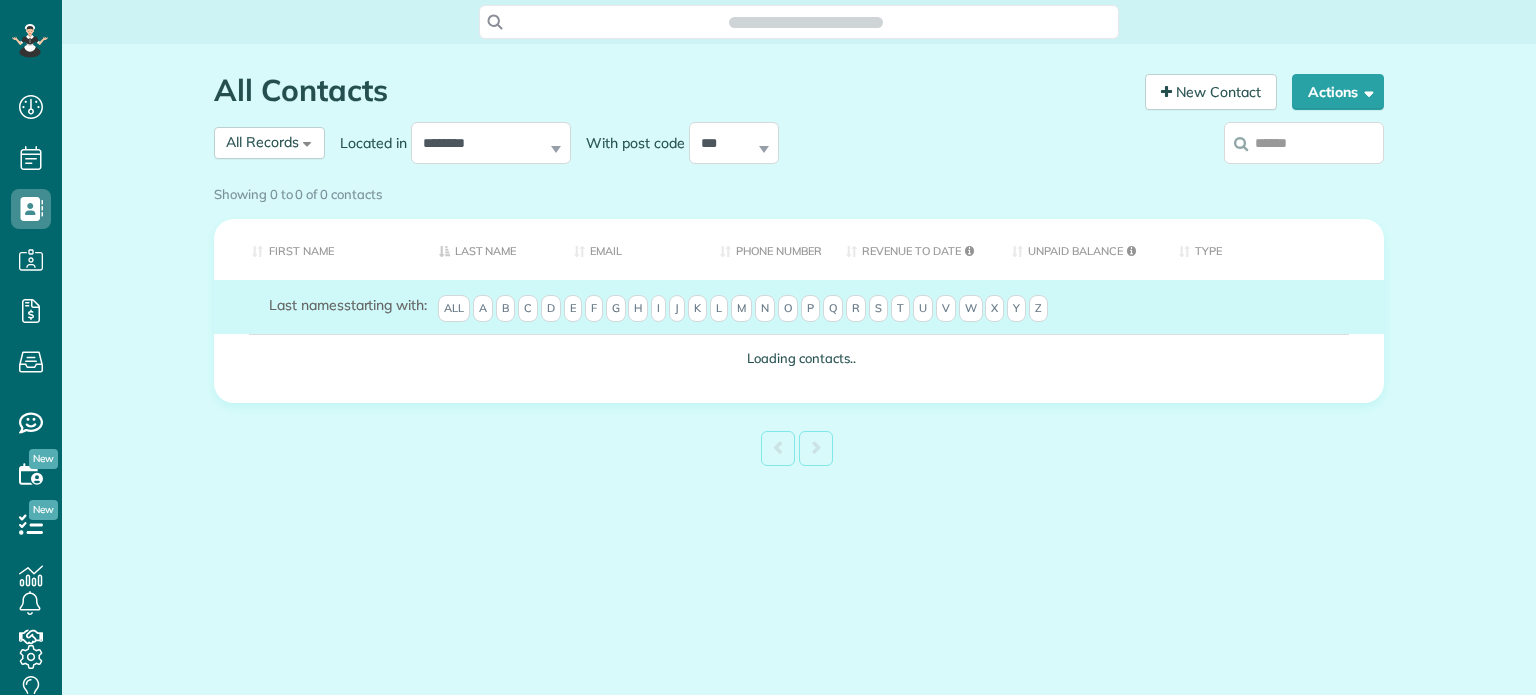 scroll, scrollTop: 0, scrollLeft: 0, axis: both 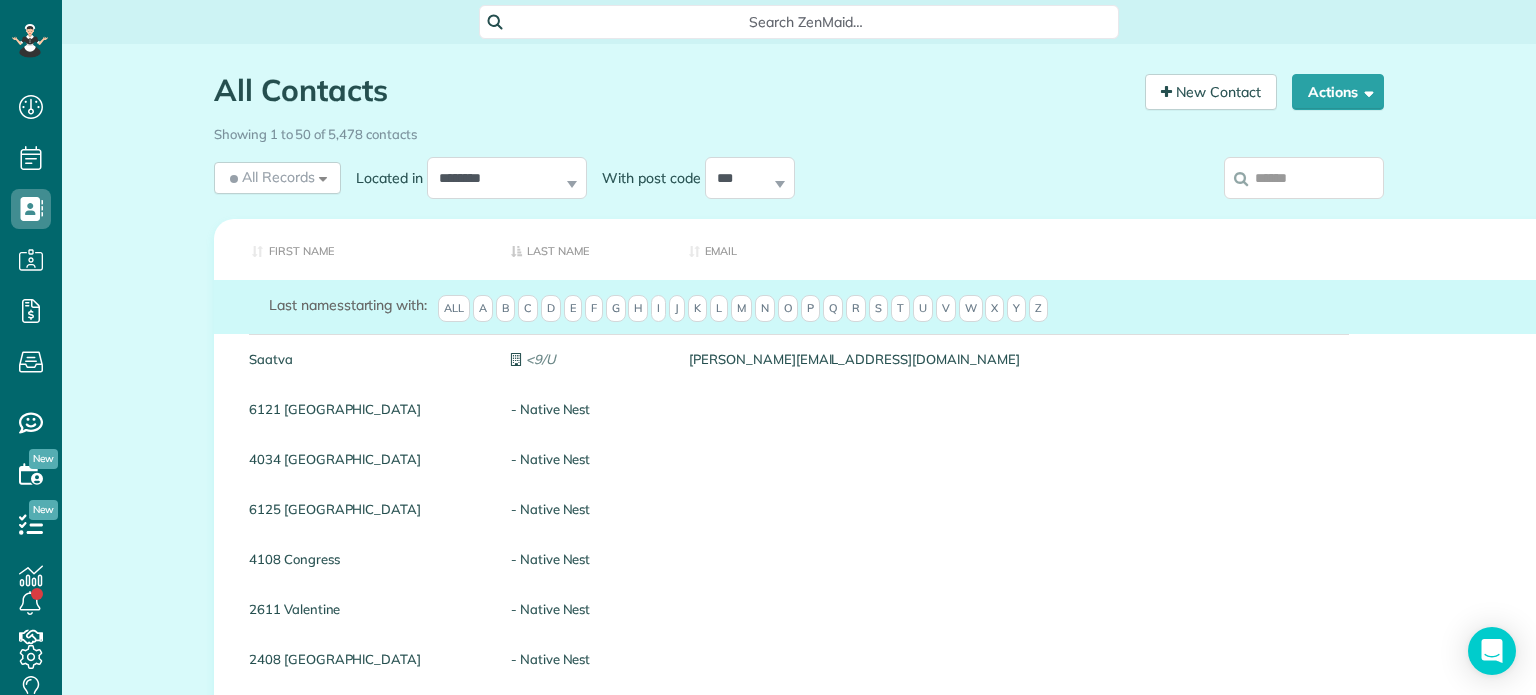 click at bounding box center (1304, 178) 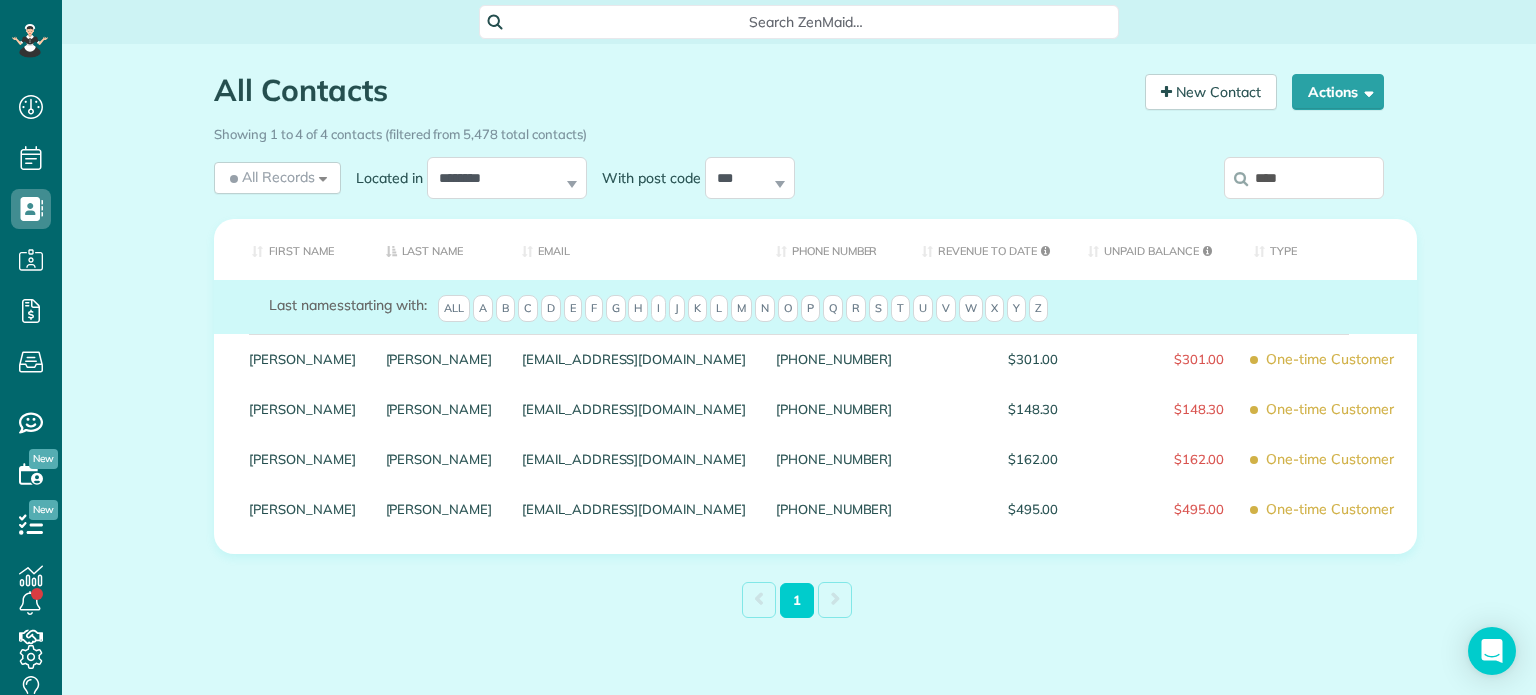 click on "****" at bounding box center (1304, 178) 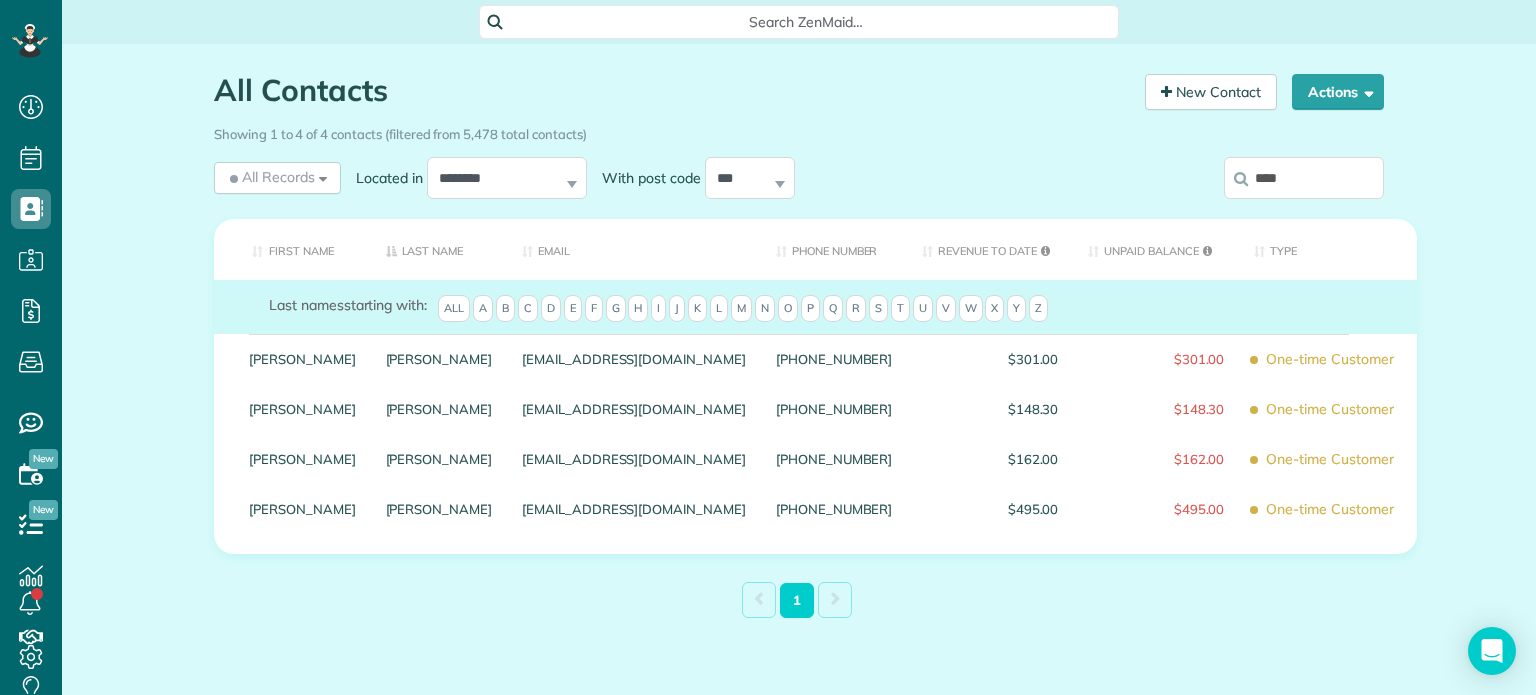 paste on "******" 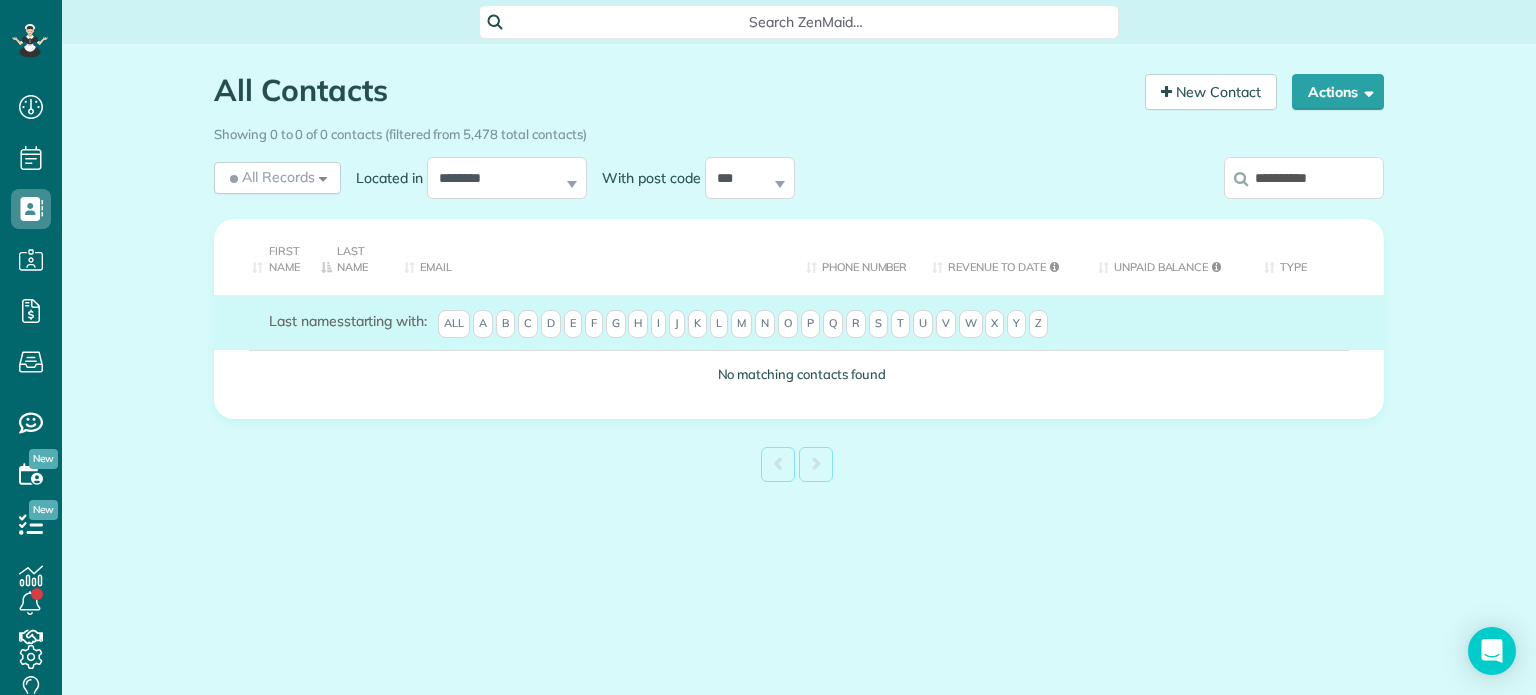 type on "**********" 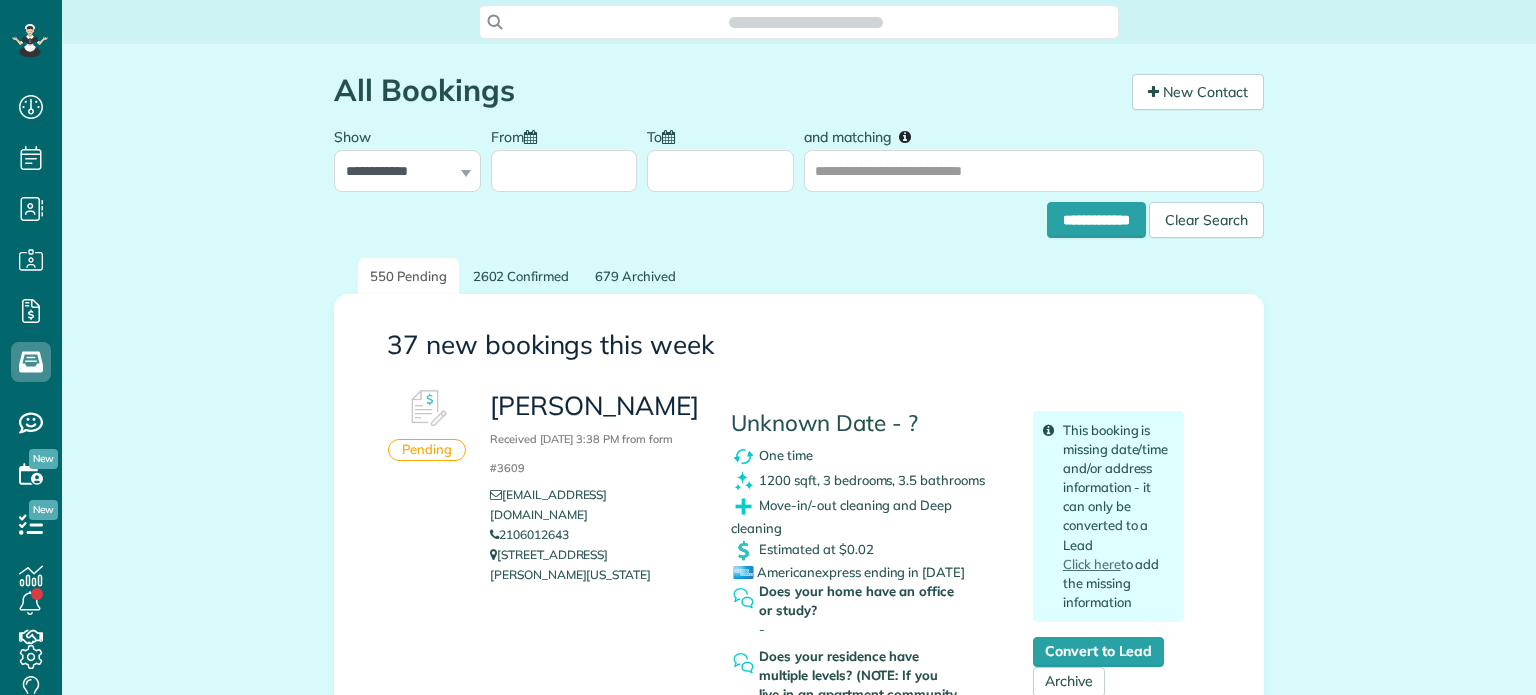scroll, scrollTop: 0, scrollLeft: 0, axis: both 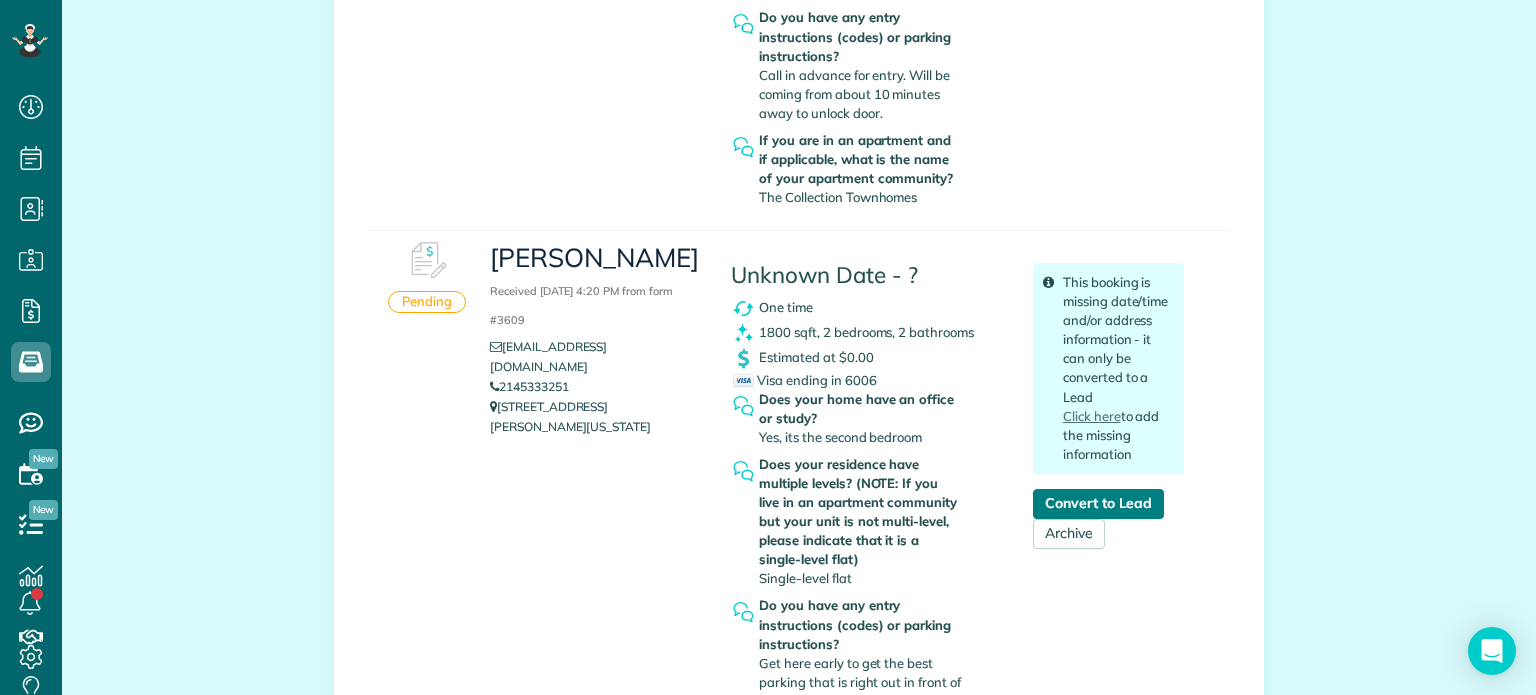 click on "Convert to Lead" at bounding box center [1098, 504] 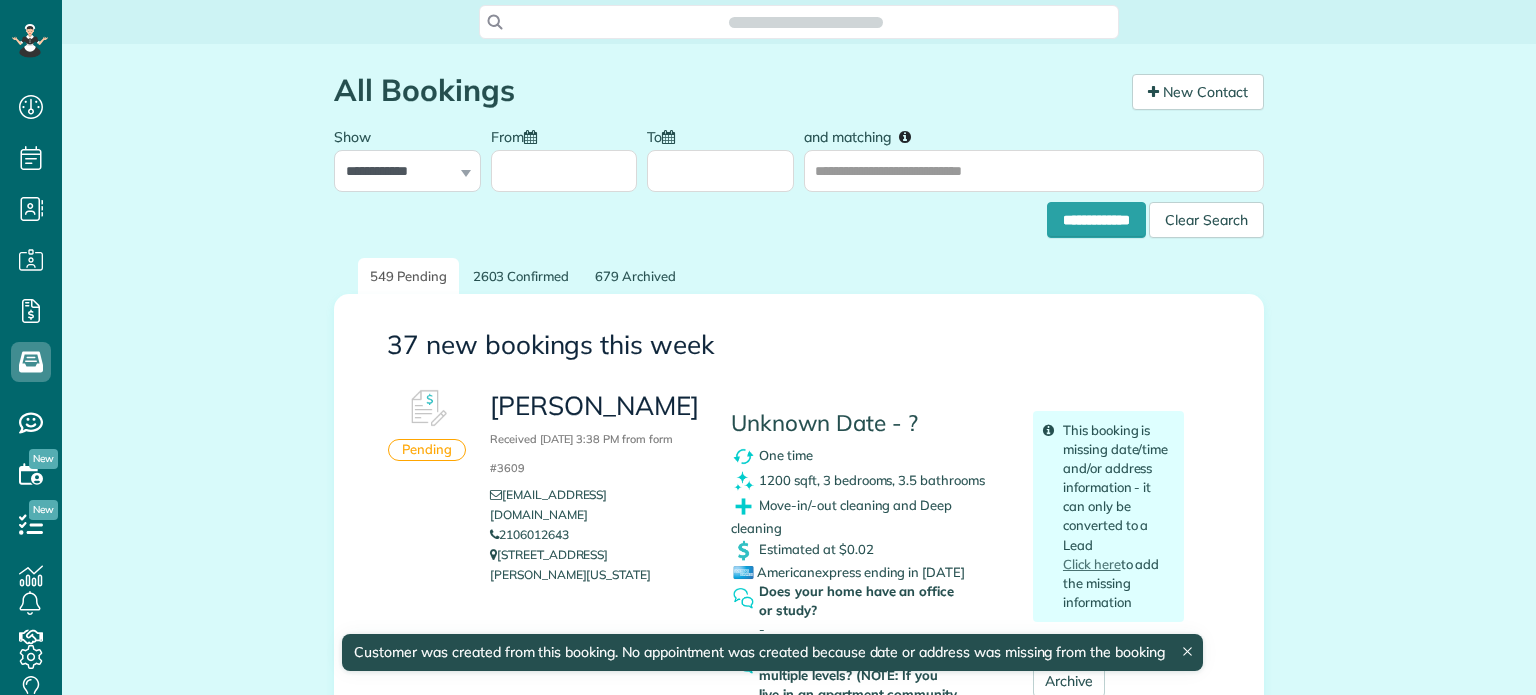 scroll, scrollTop: 0, scrollLeft: 0, axis: both 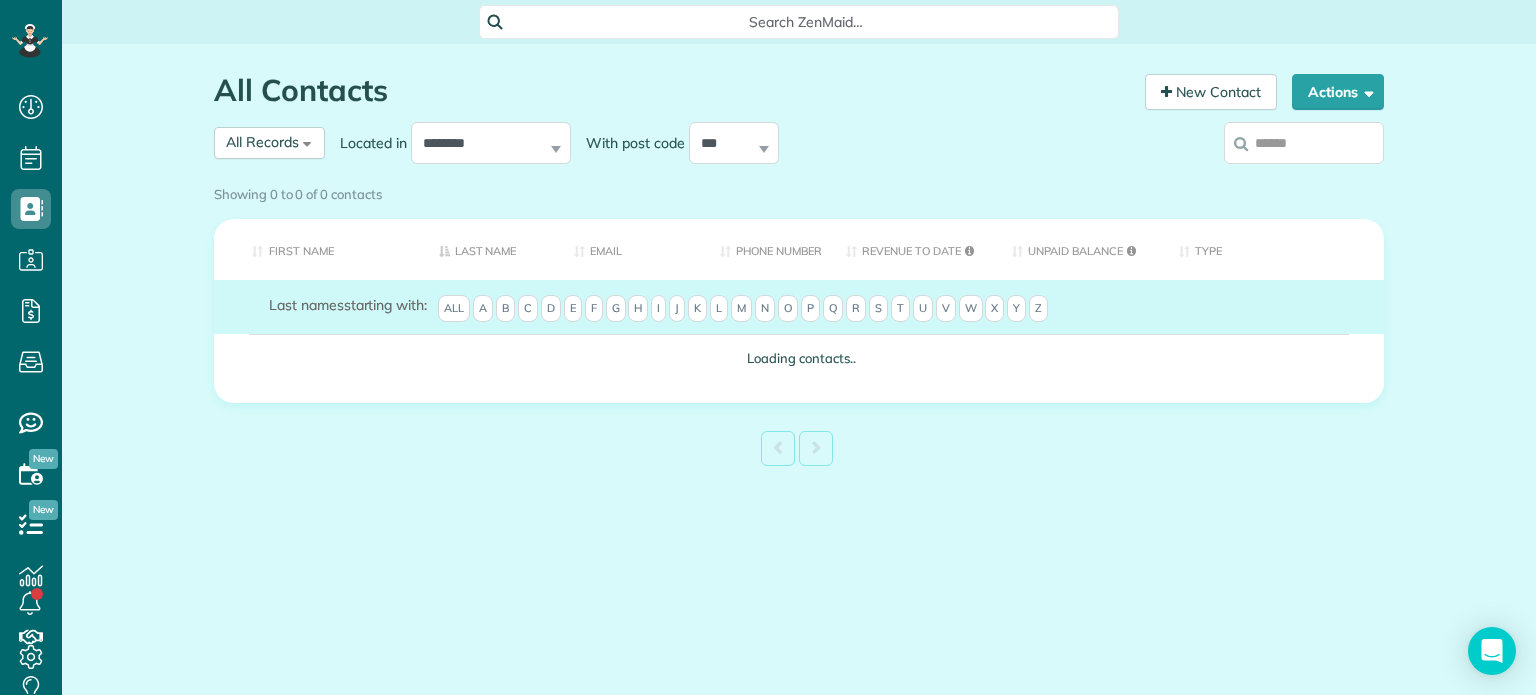 click at bounding box center [1304, 143] 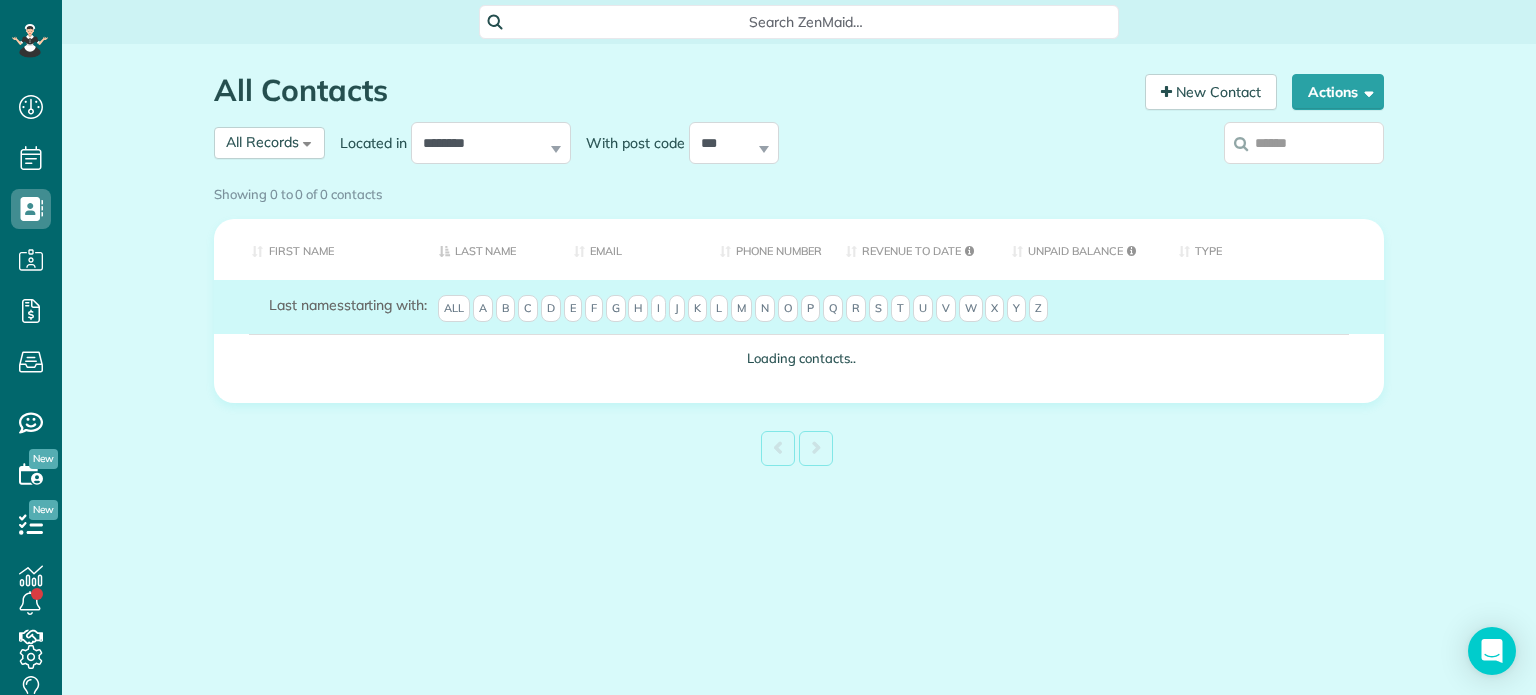 paste on "**********" 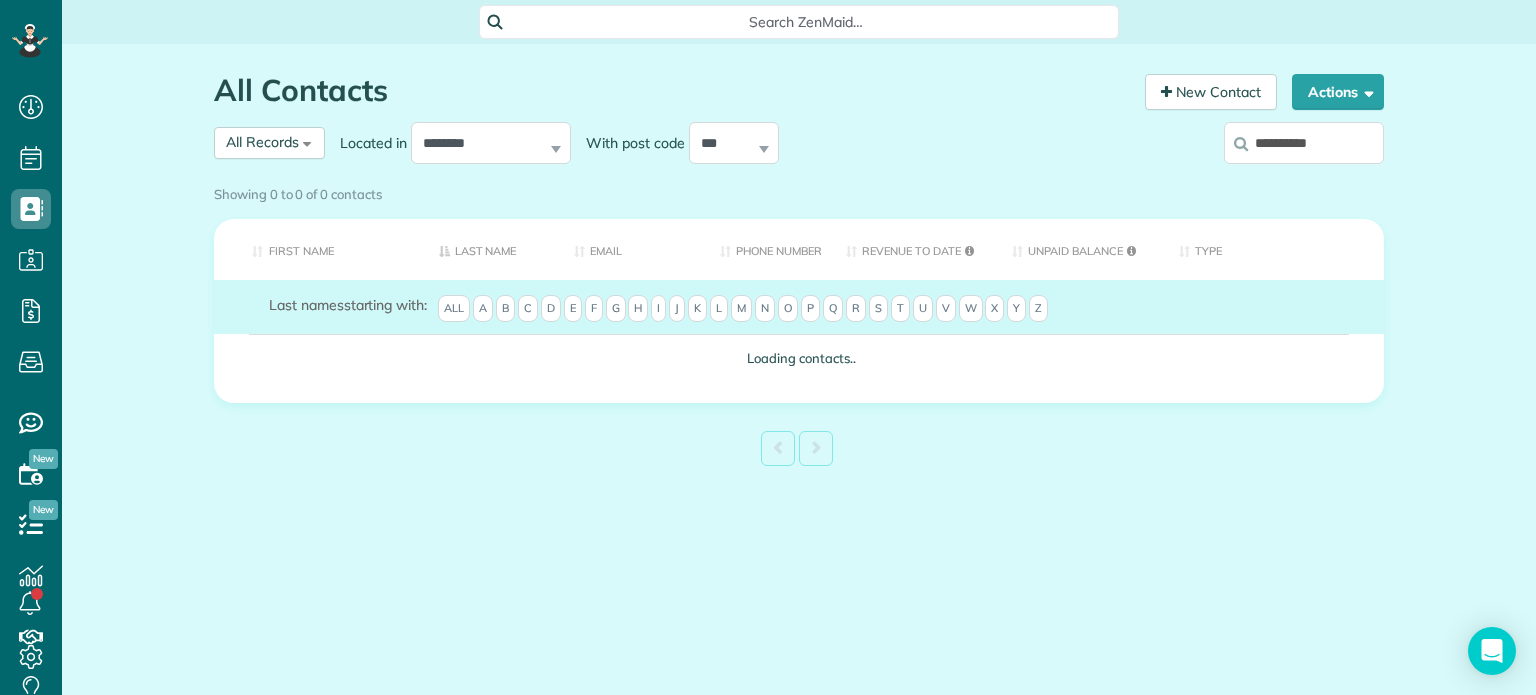 click on "**********" at bounding box center [1304, 143] 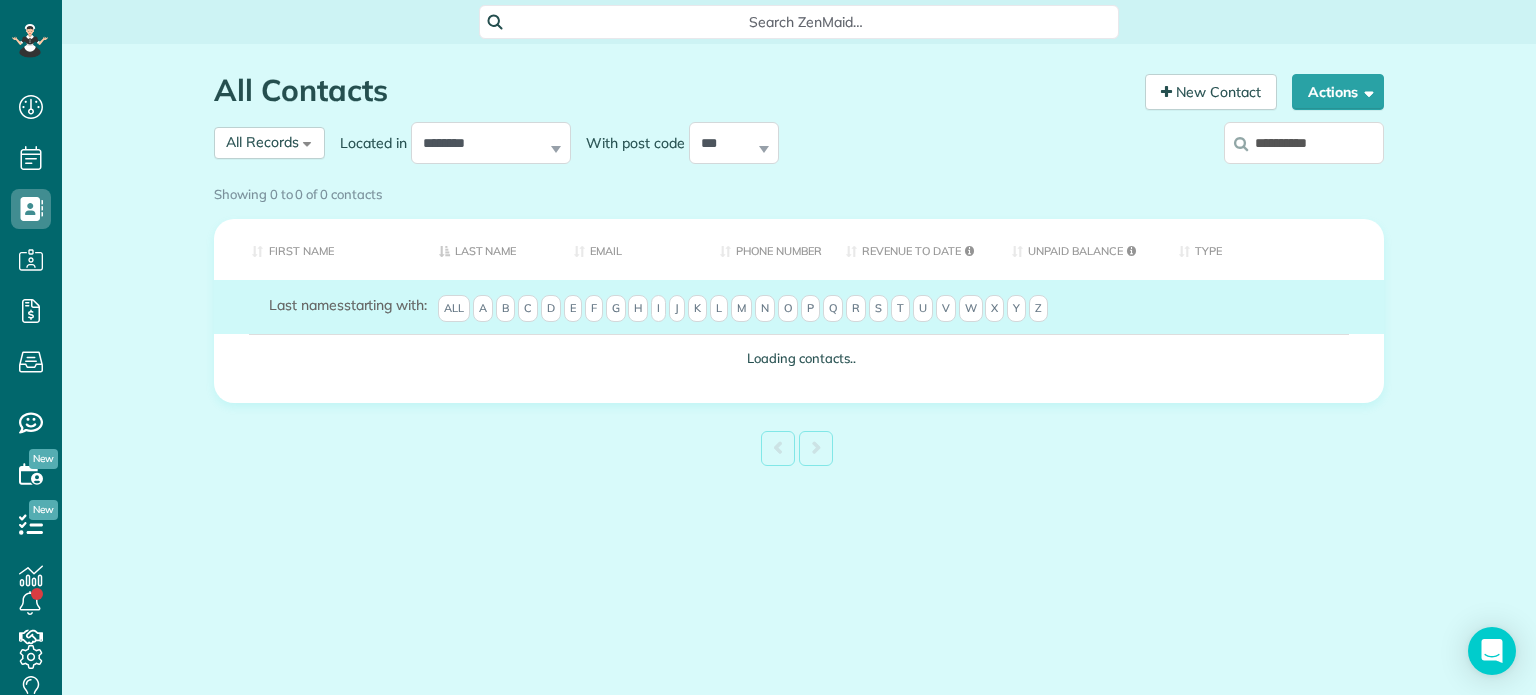type on "**********" 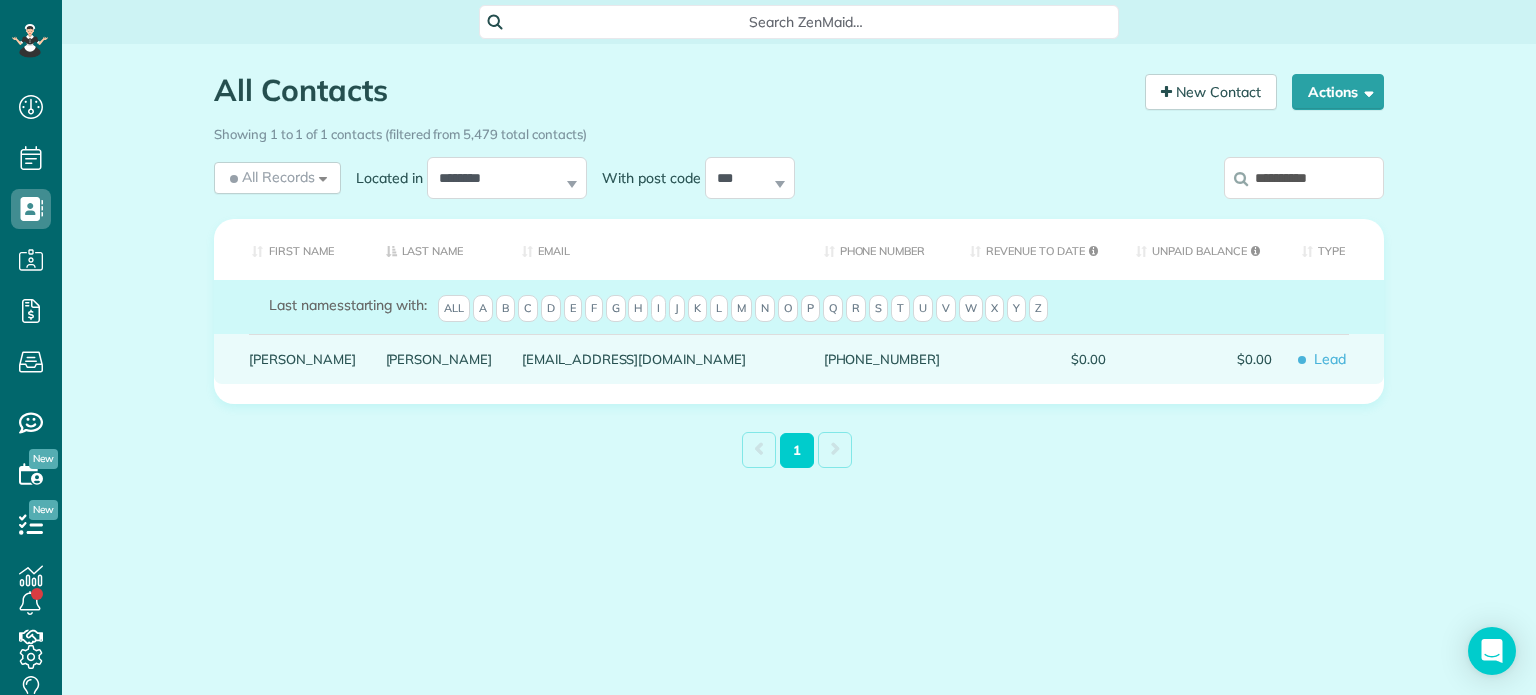click on "[EMAIL_ADDRESS][DOMAIN_NAME]" at bounding box center [658, 359] 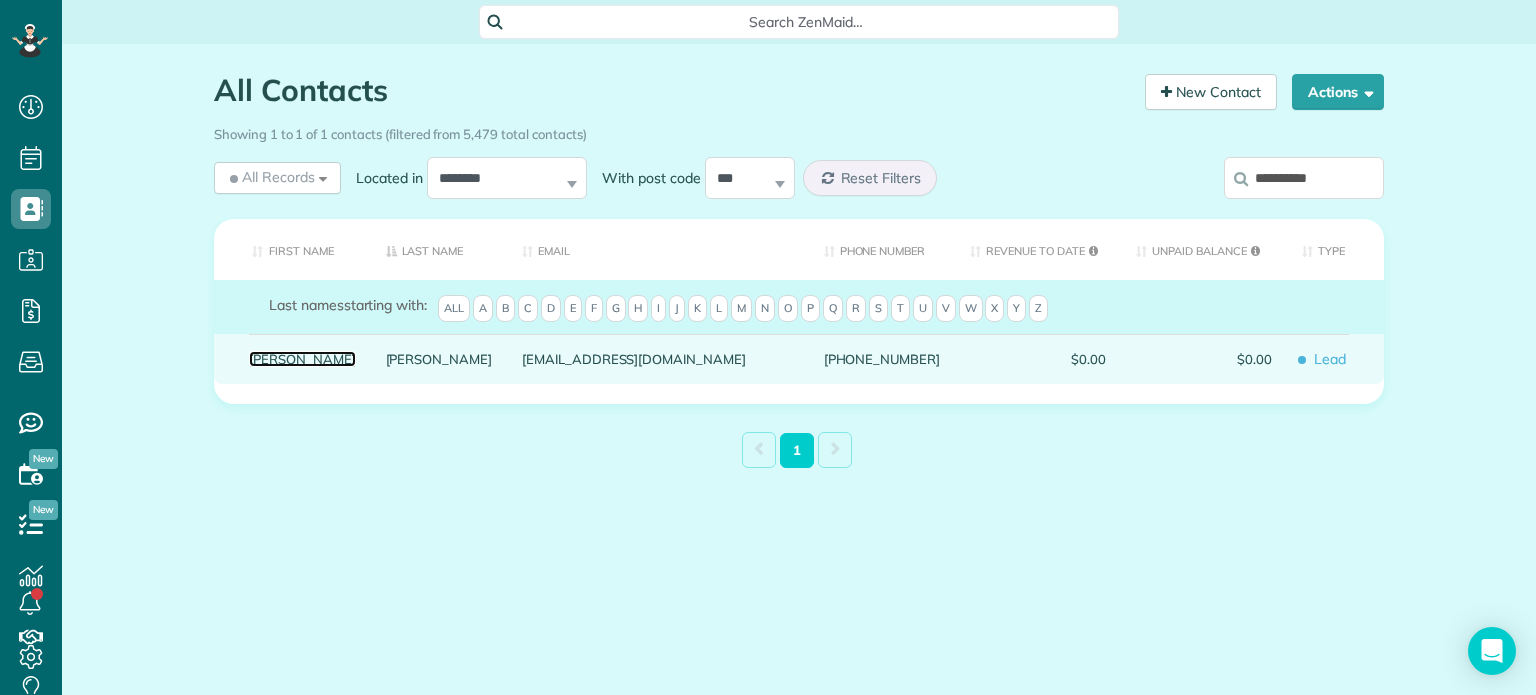click on "[PERSON_NAME]" at bounding box center [302, 359] 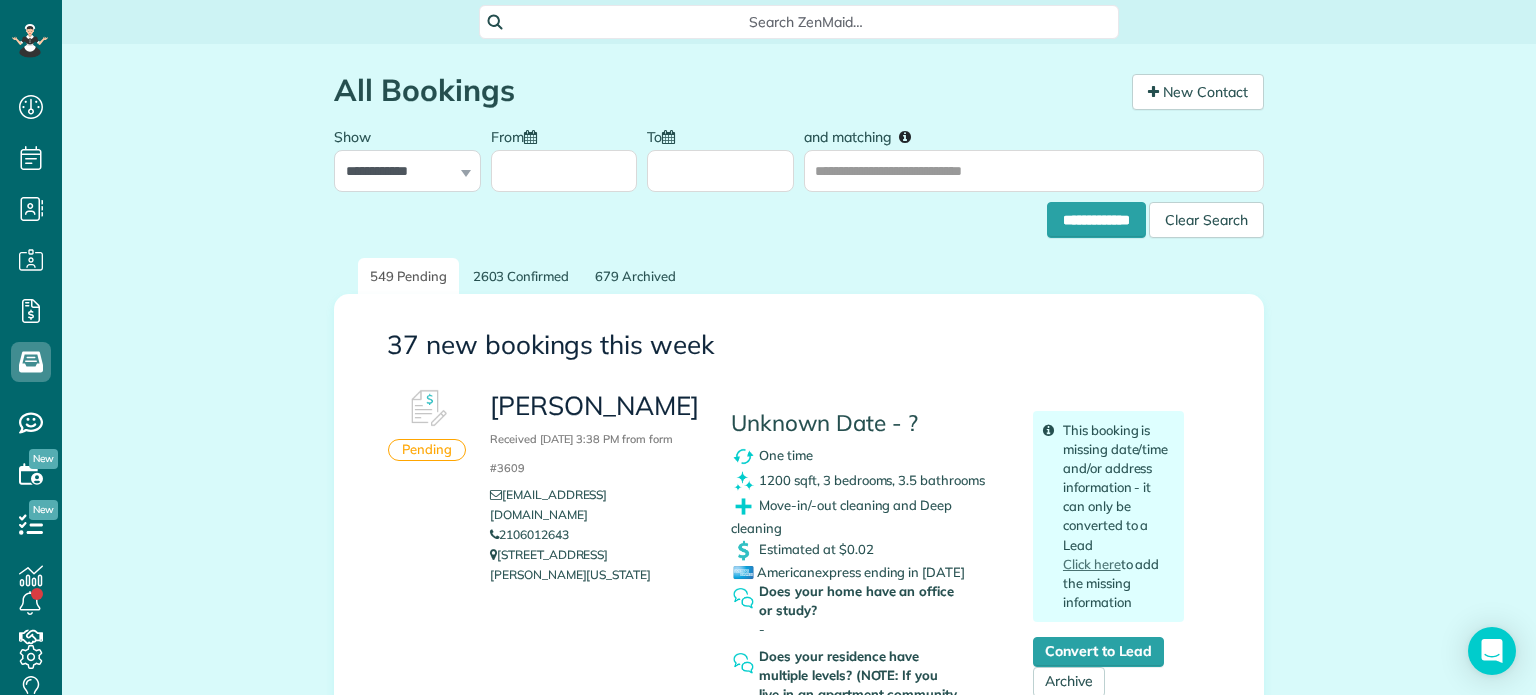 scroll, scrollTop: 0, scrollLeft: 0, axis: both 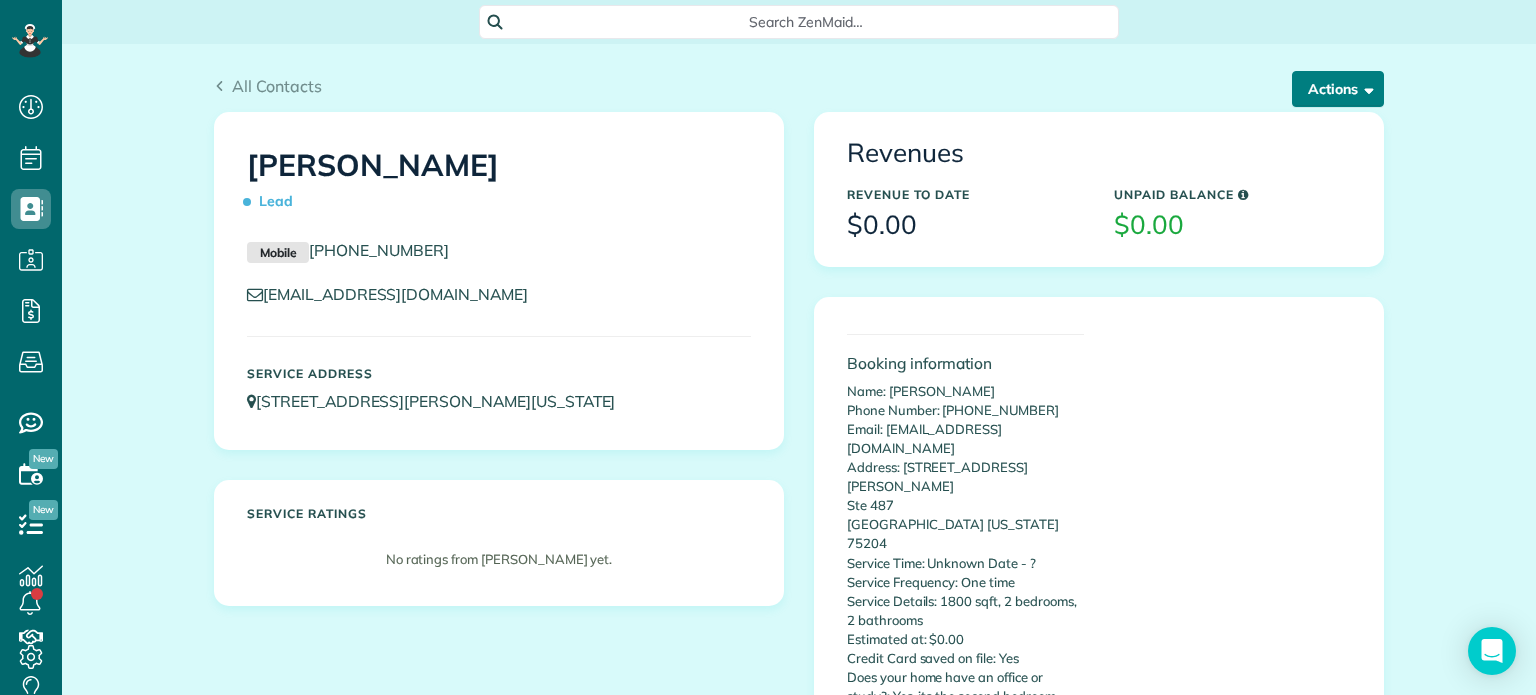 click at bounding box center (1365, 88) 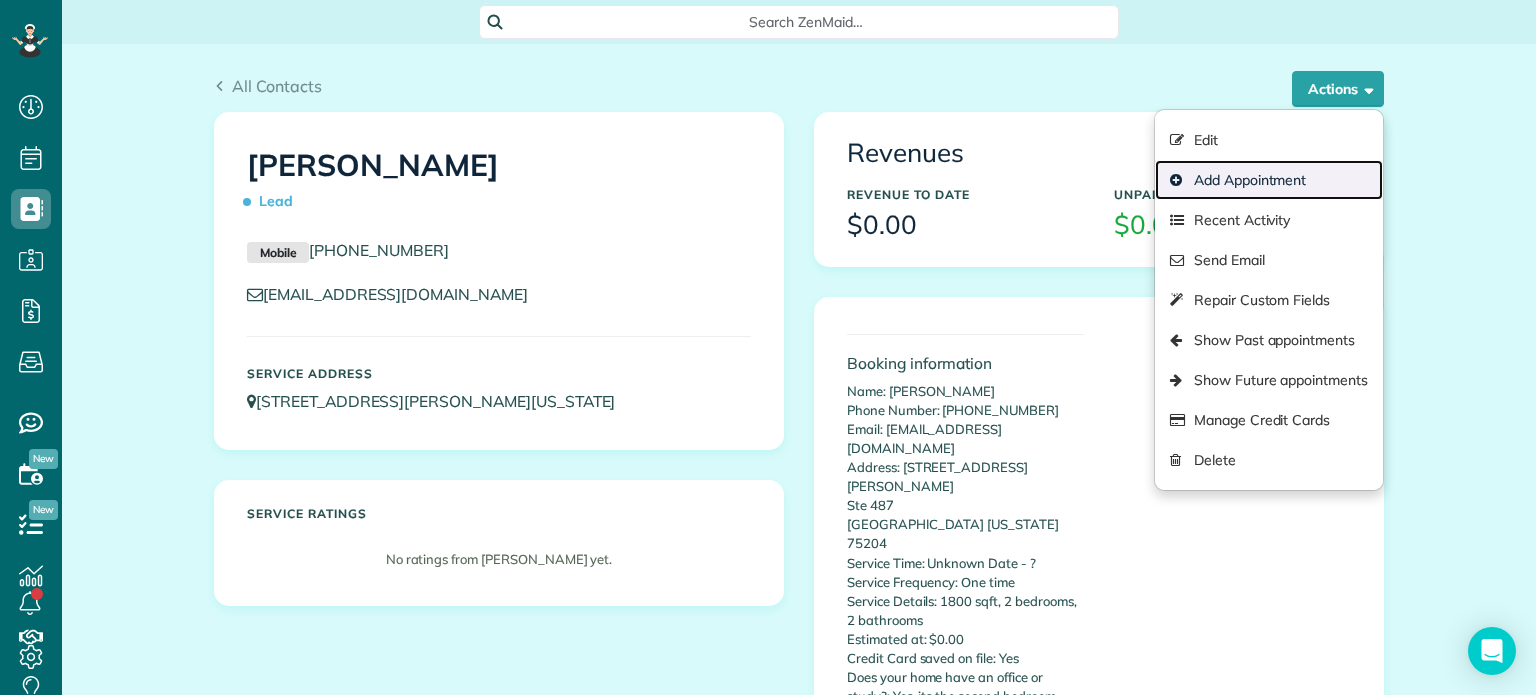click on "Add Appointment" at bounding box center (1269, 180) 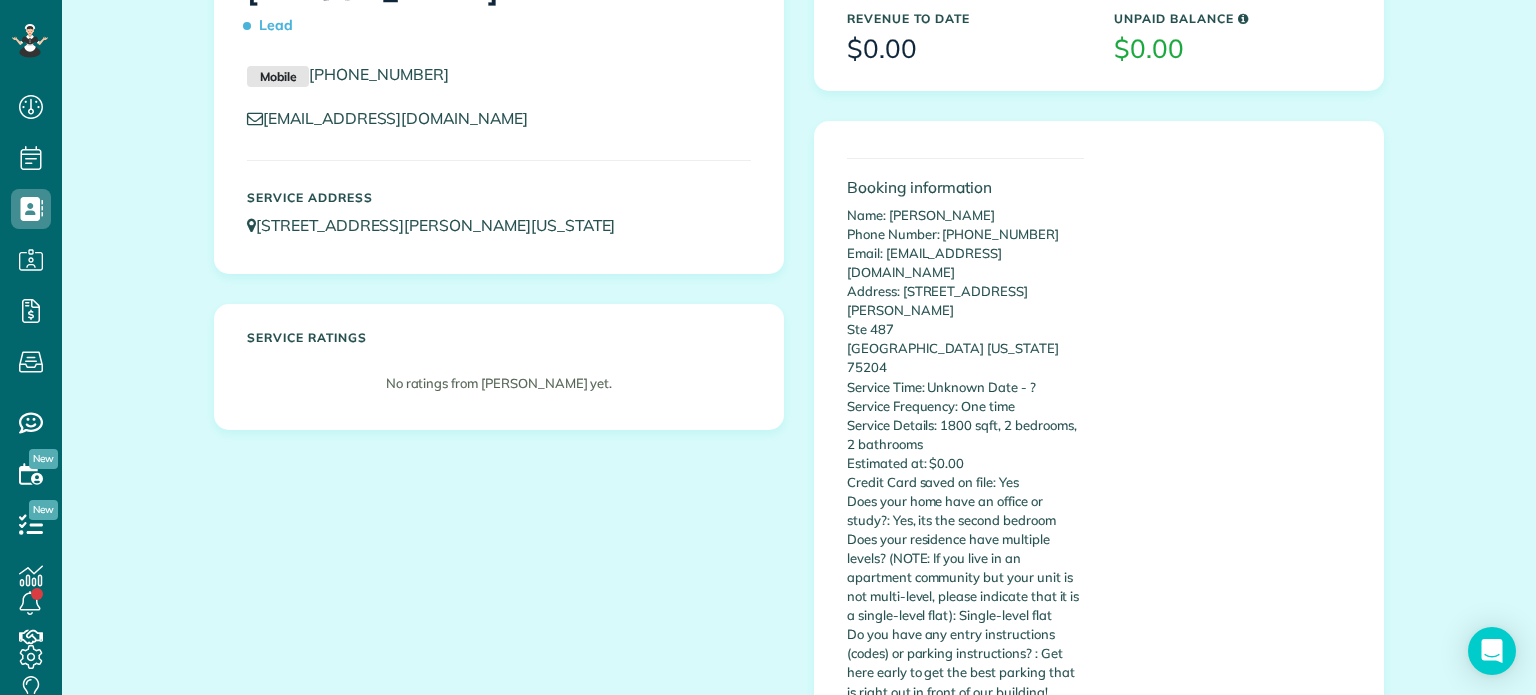 scroll, scrollTop: 0, scrollLeft: 0, axis: both 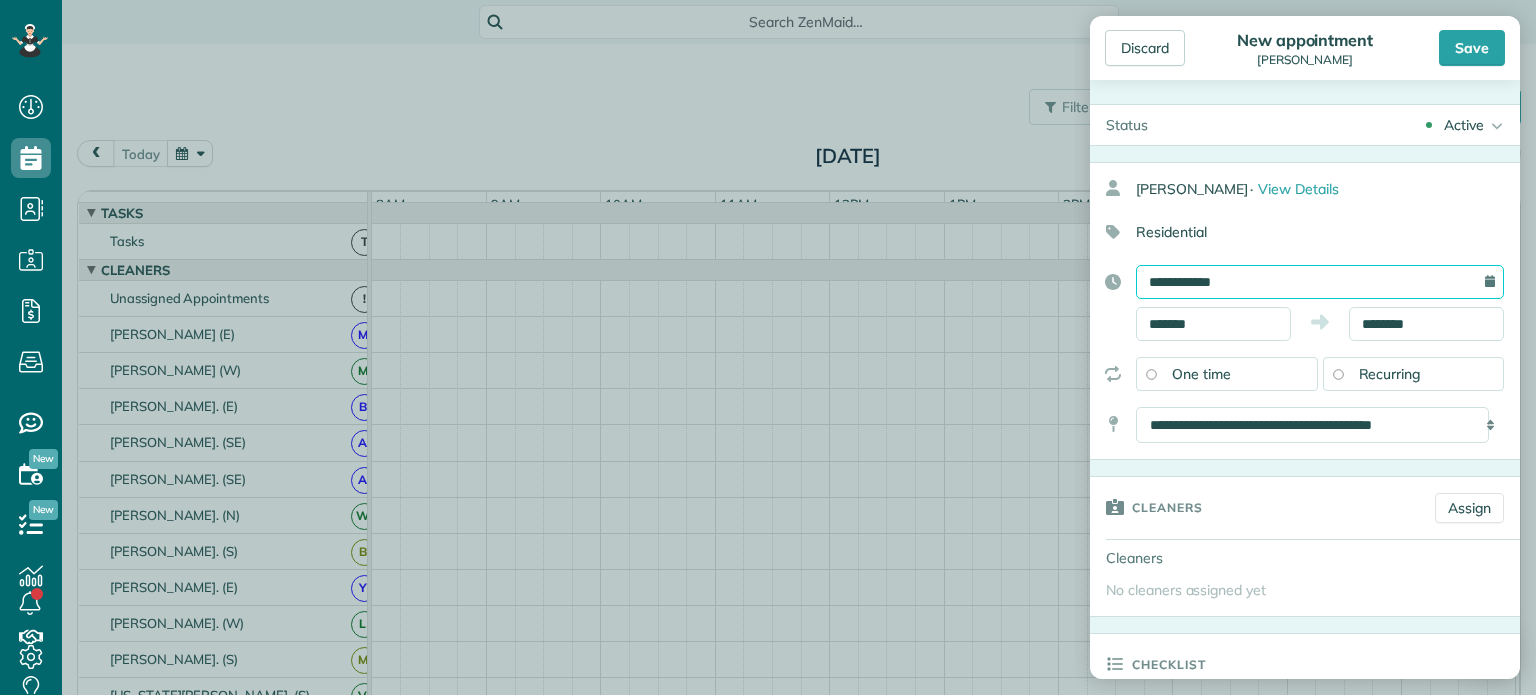 click on "**********" at bounding box center [1320, 282] 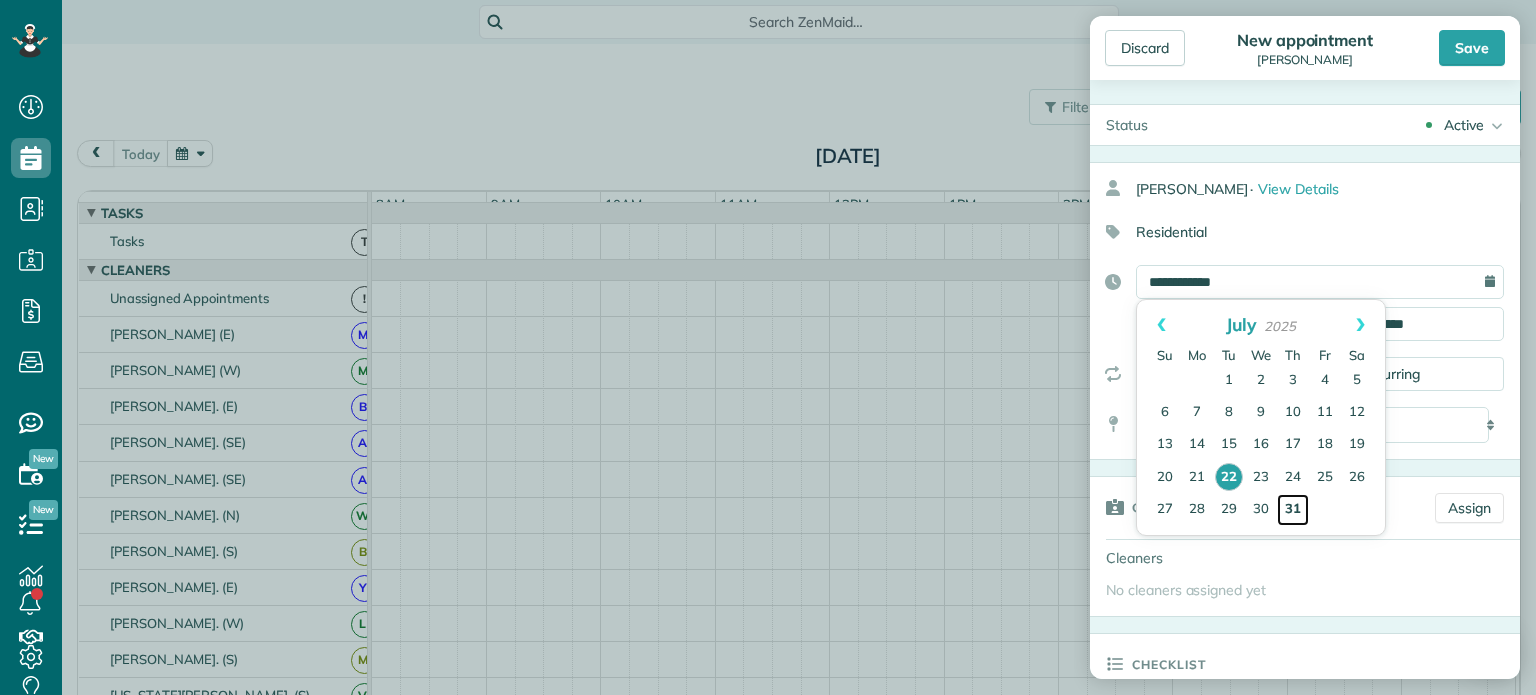 click on "31" at bounding box center (1293, 510) 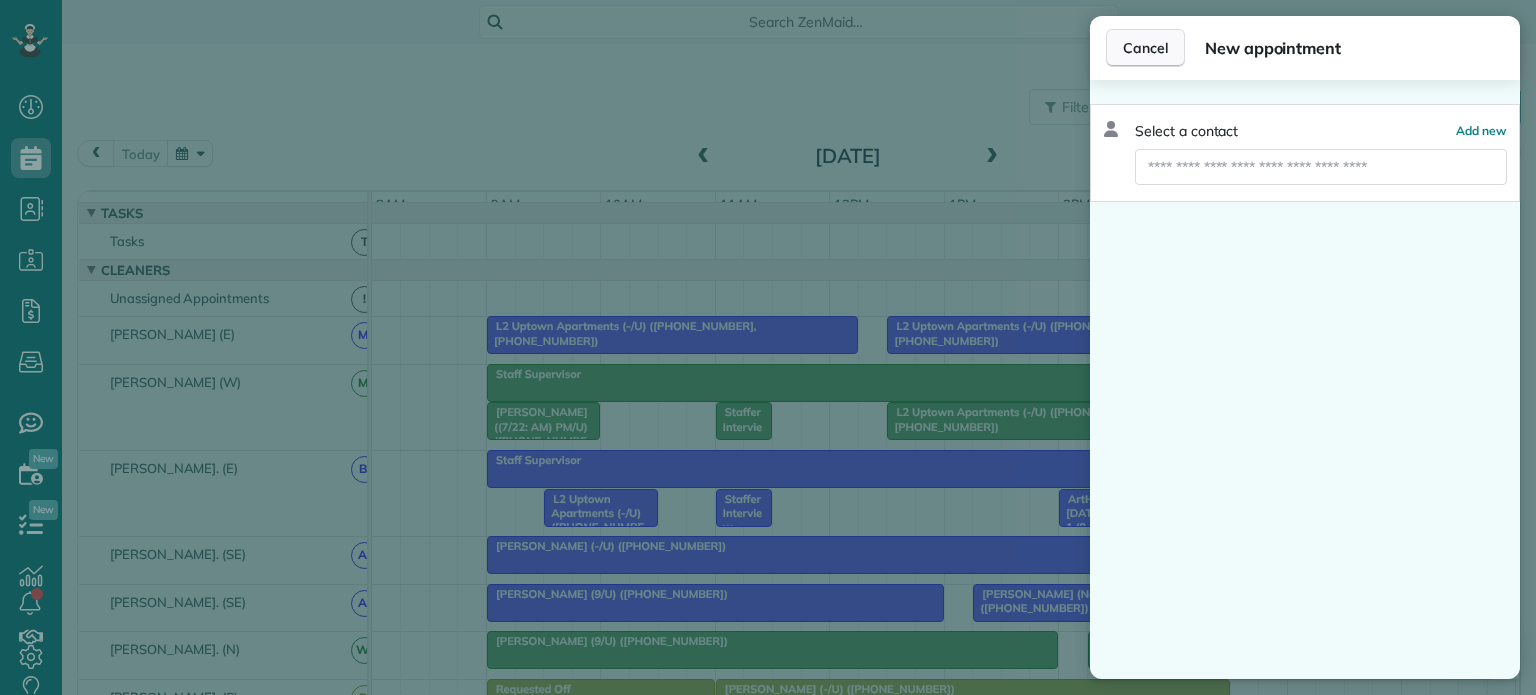 click on "Cancel" at bounding box center (1145, 48) 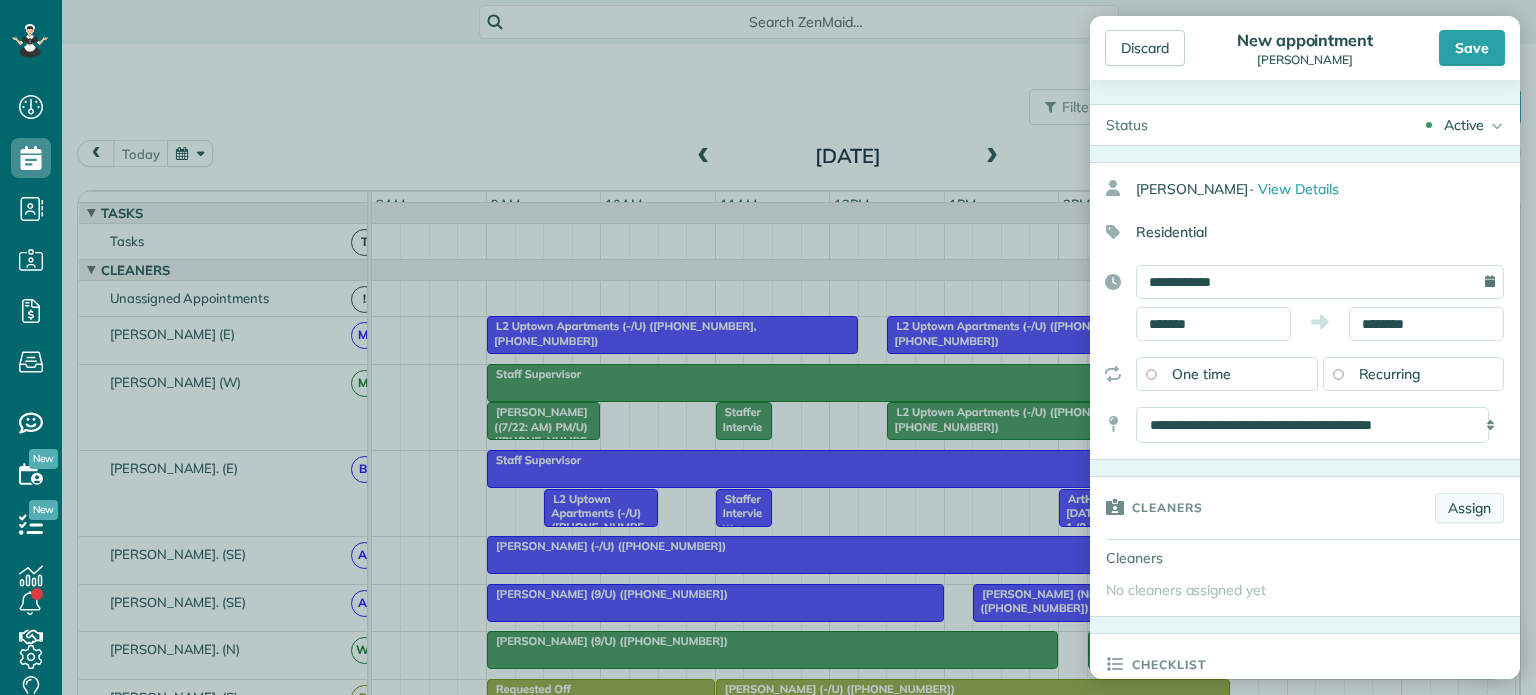 click on "Assign" at bounding box center [1469, 508] 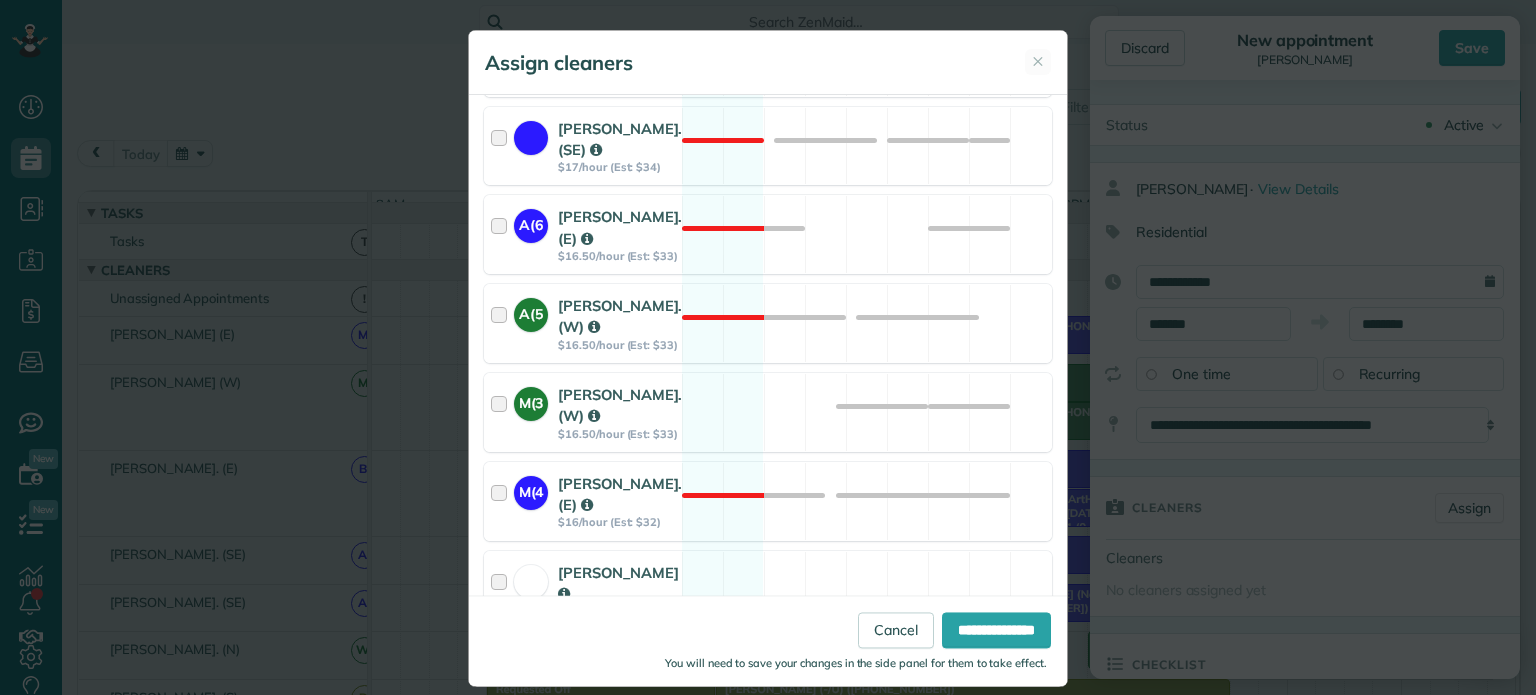 scroll, scrollTop: 1680, scrollLeft: 0, axis: vertical 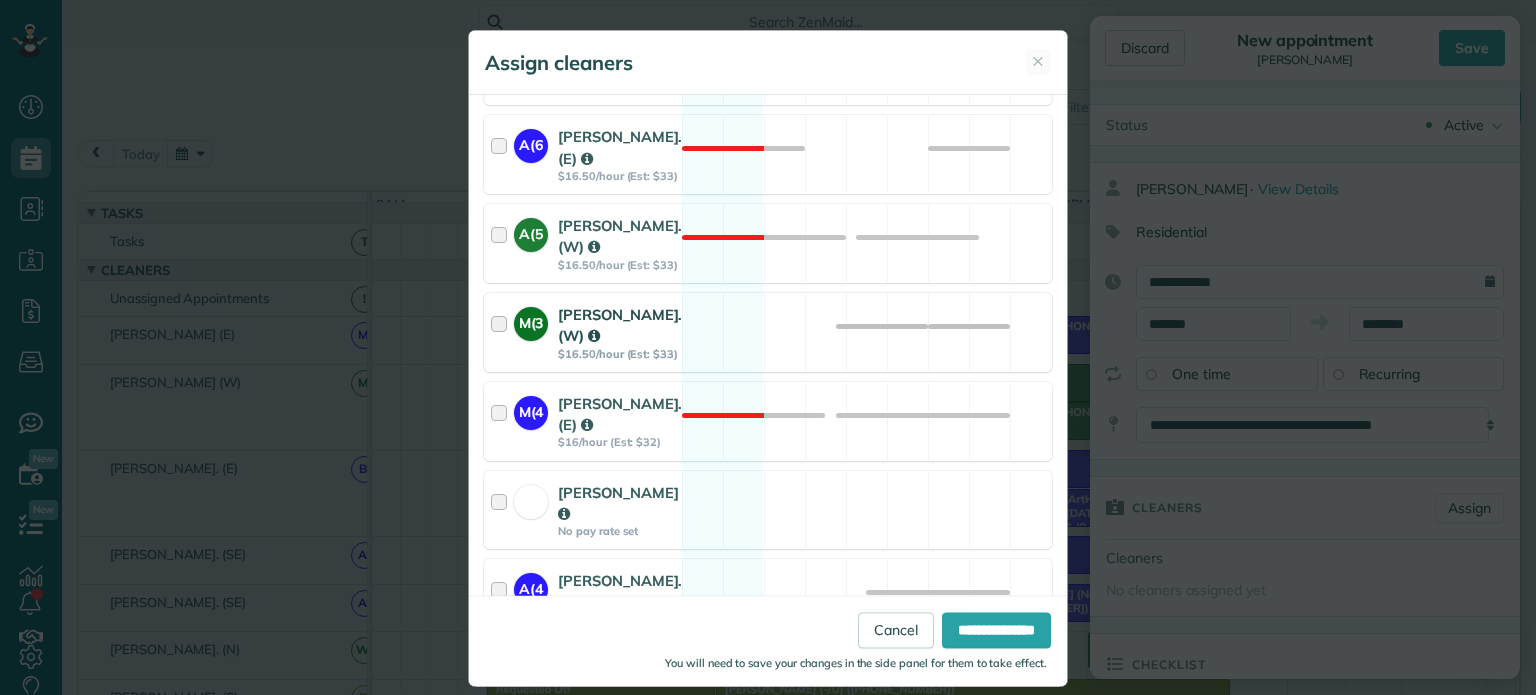 click at bounding box center (502, 332) 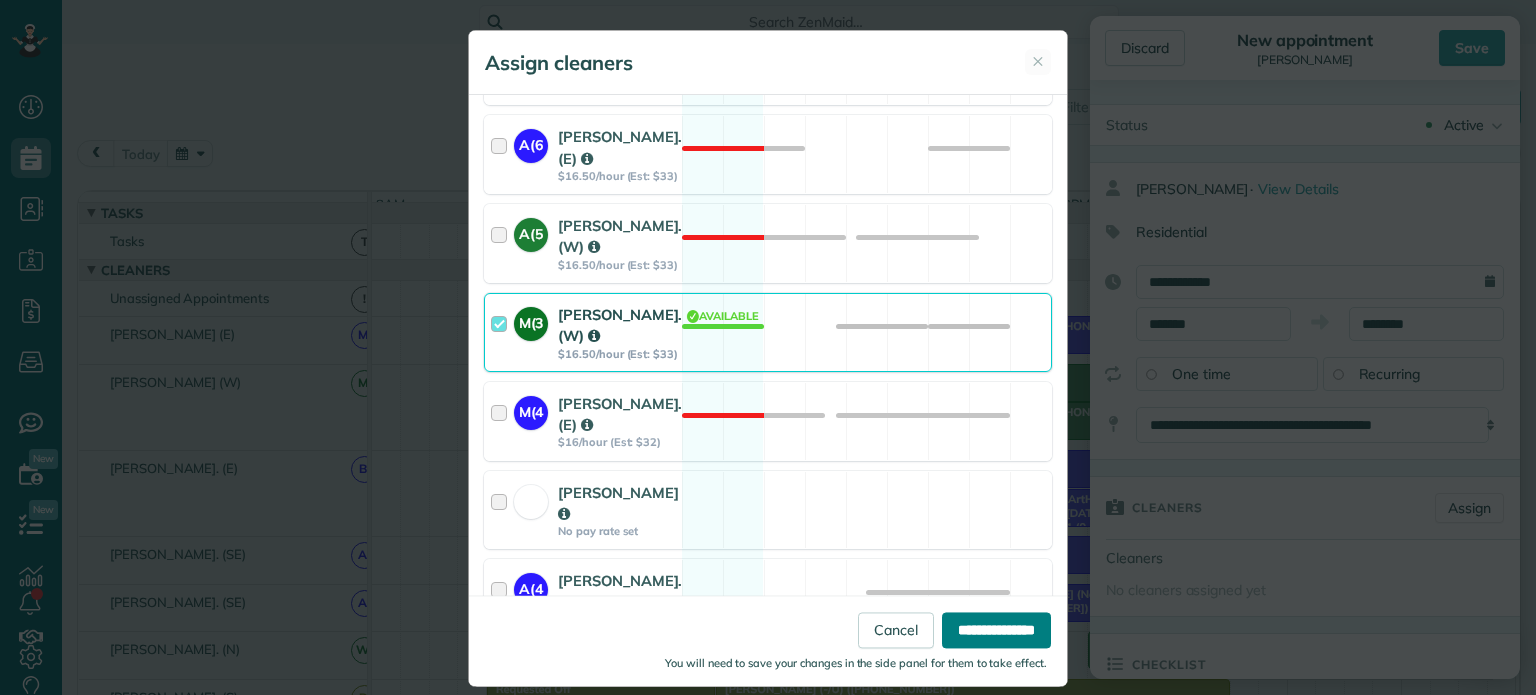 click on "**********" at bounding box center [996, 631] 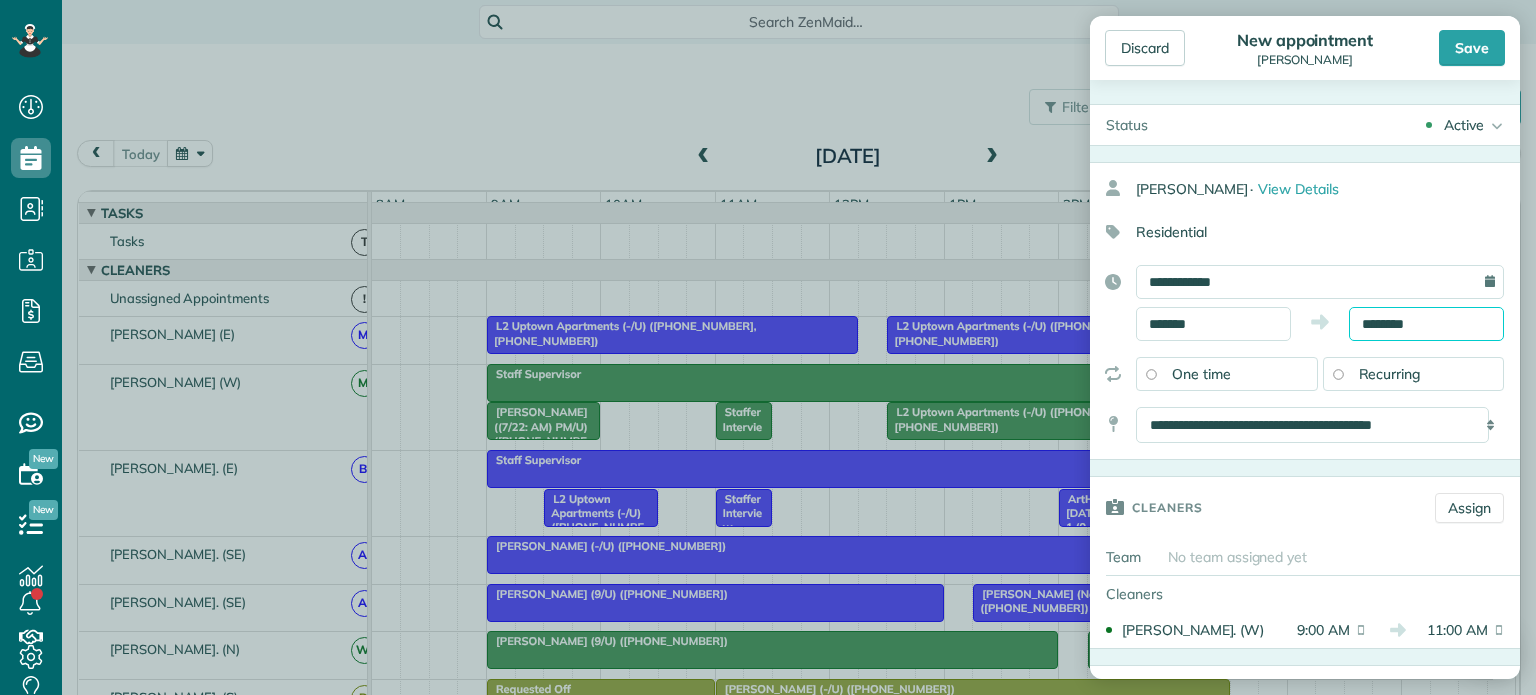 click on "********" at bounding box center [1426, 324] 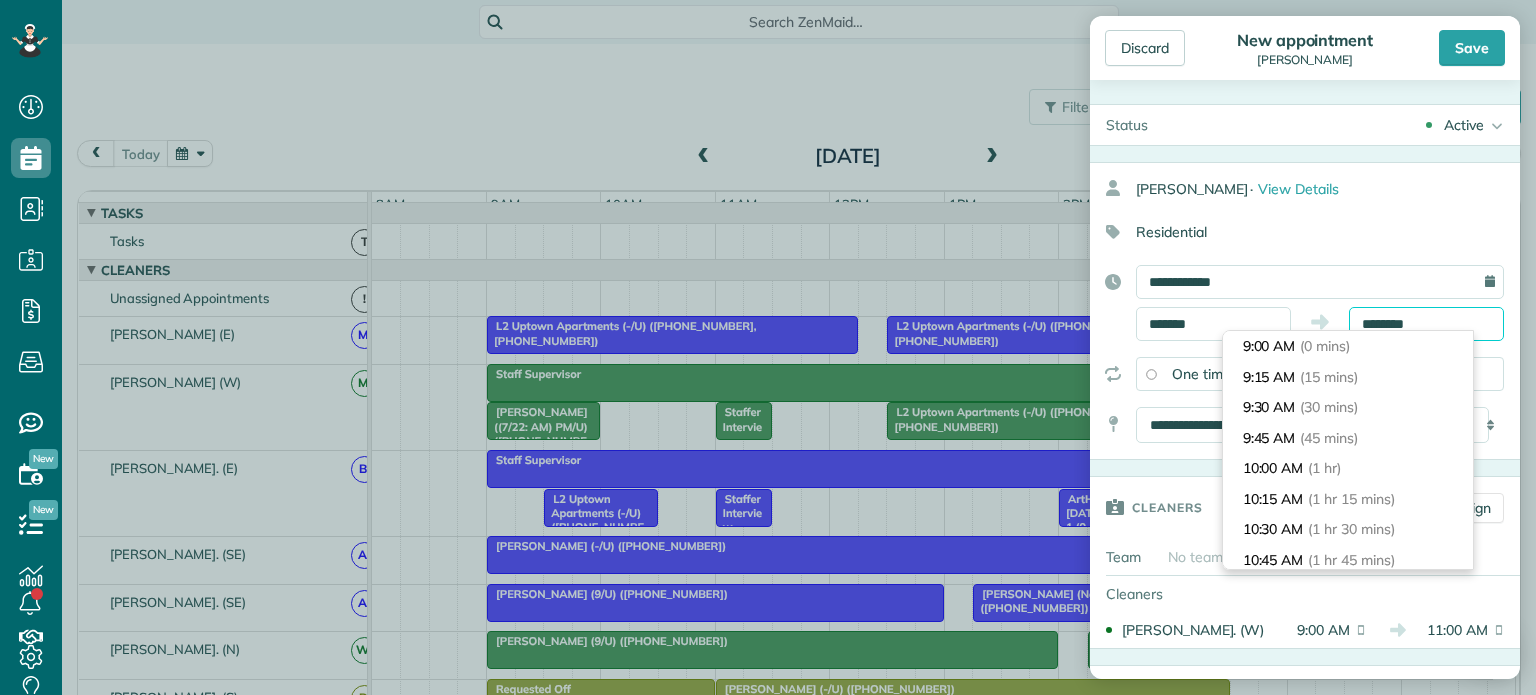 scroll, scrollTop: 213, scrollLeft: 0, axis: vertical 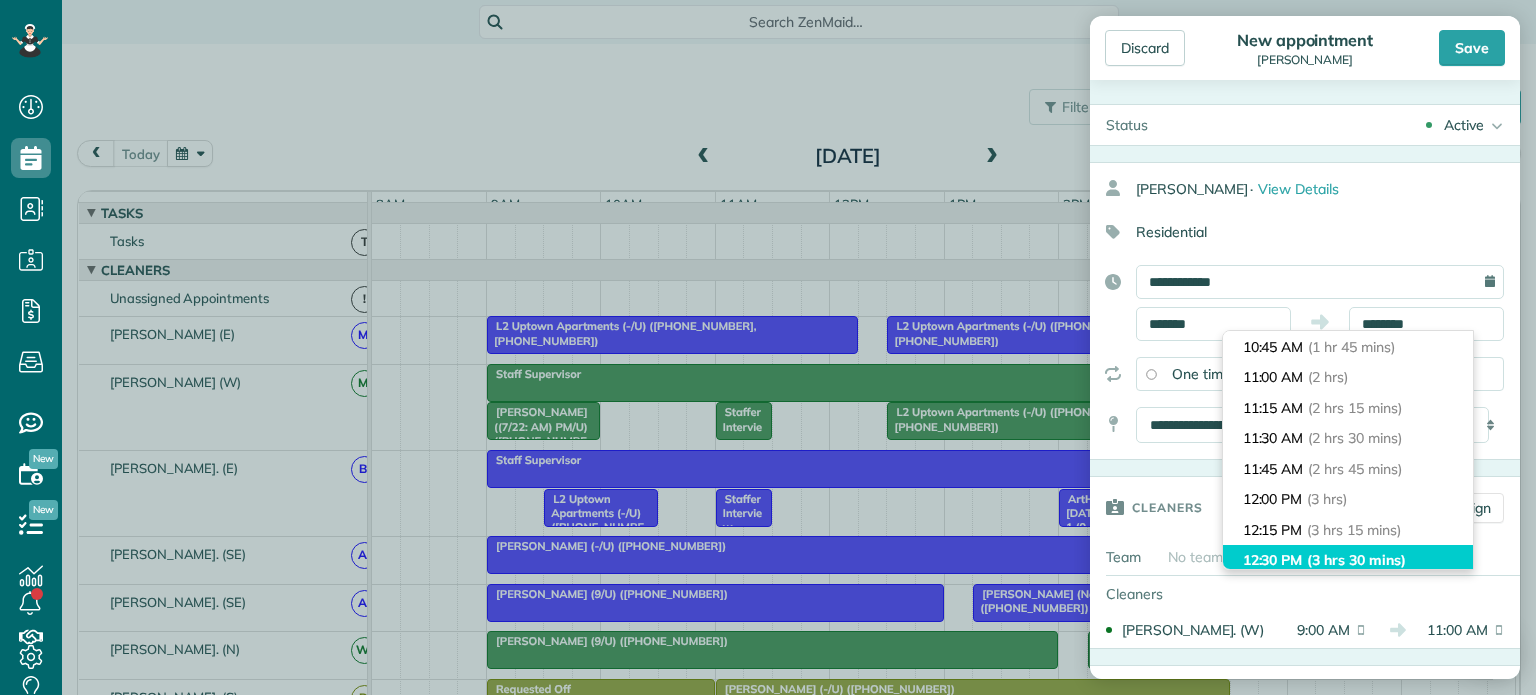 type on "********" 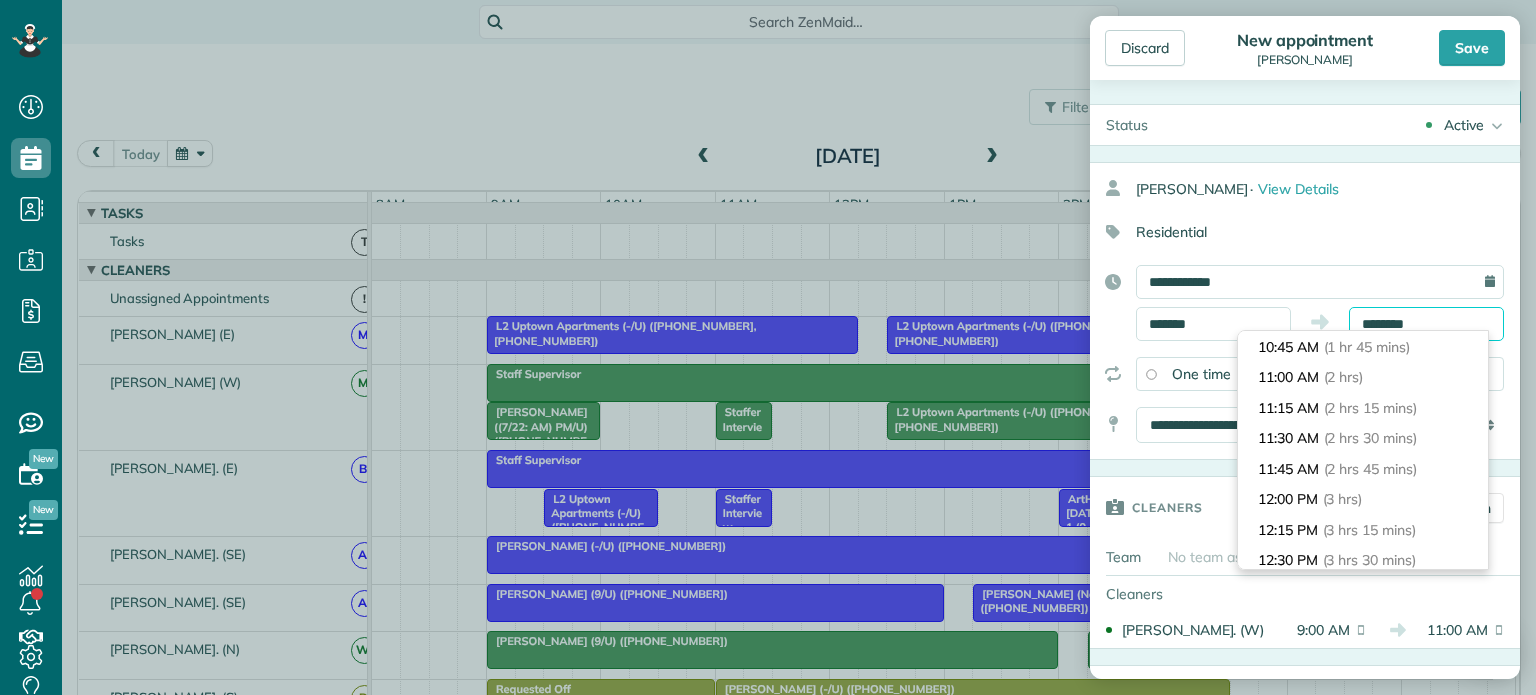 scroll, scrollTop: 396, scrollLeft: 0, axis: vertical 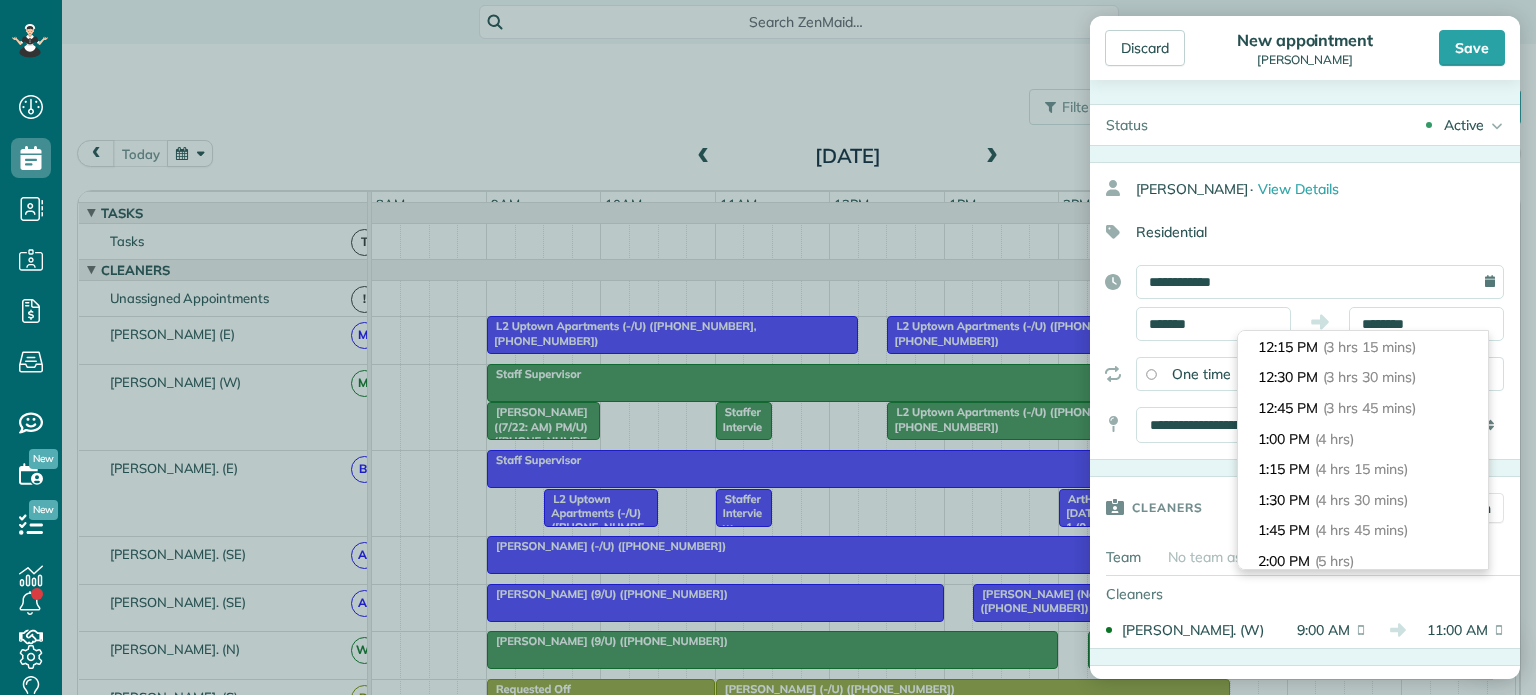 click on "(3 hrs 30 mins)" at bounding box center [1369, 377] 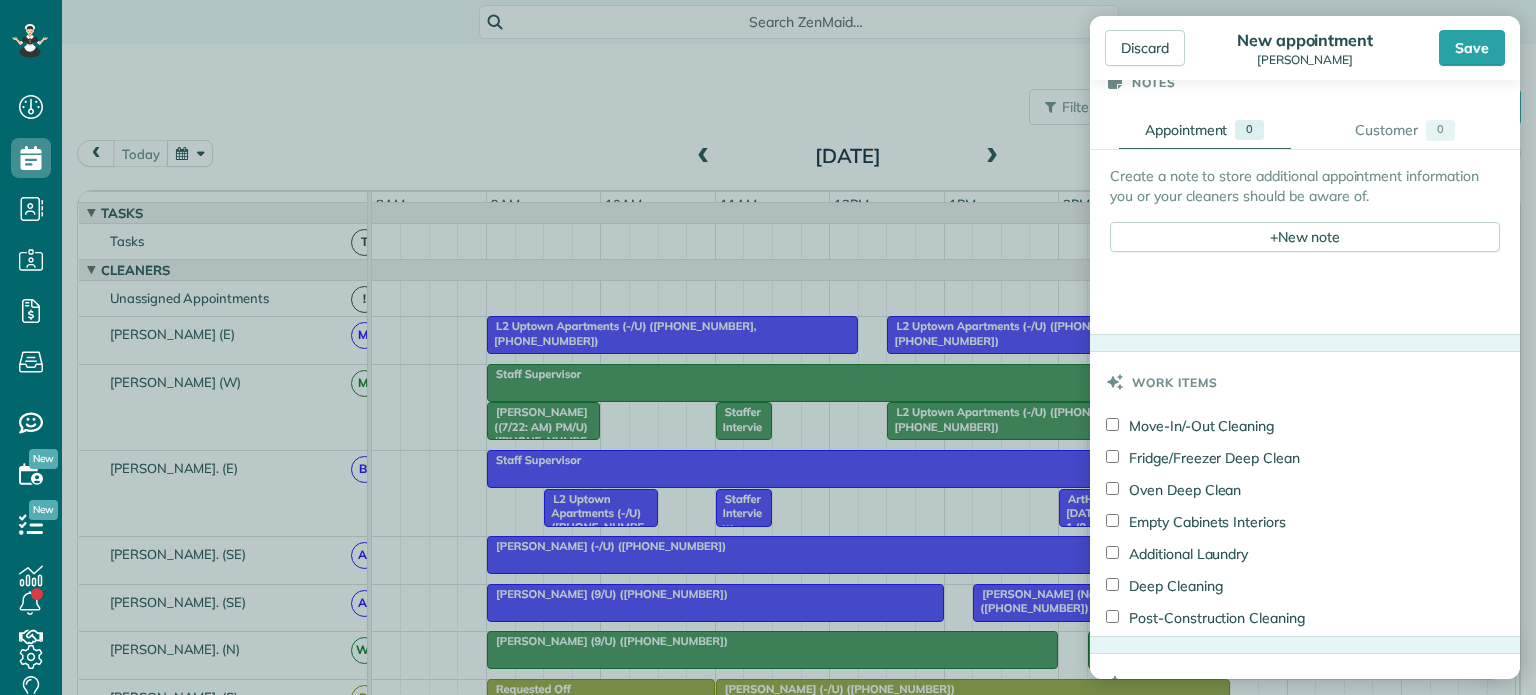 scroll, scrollTop: 643, scrollLeft: 0, axis: vertical 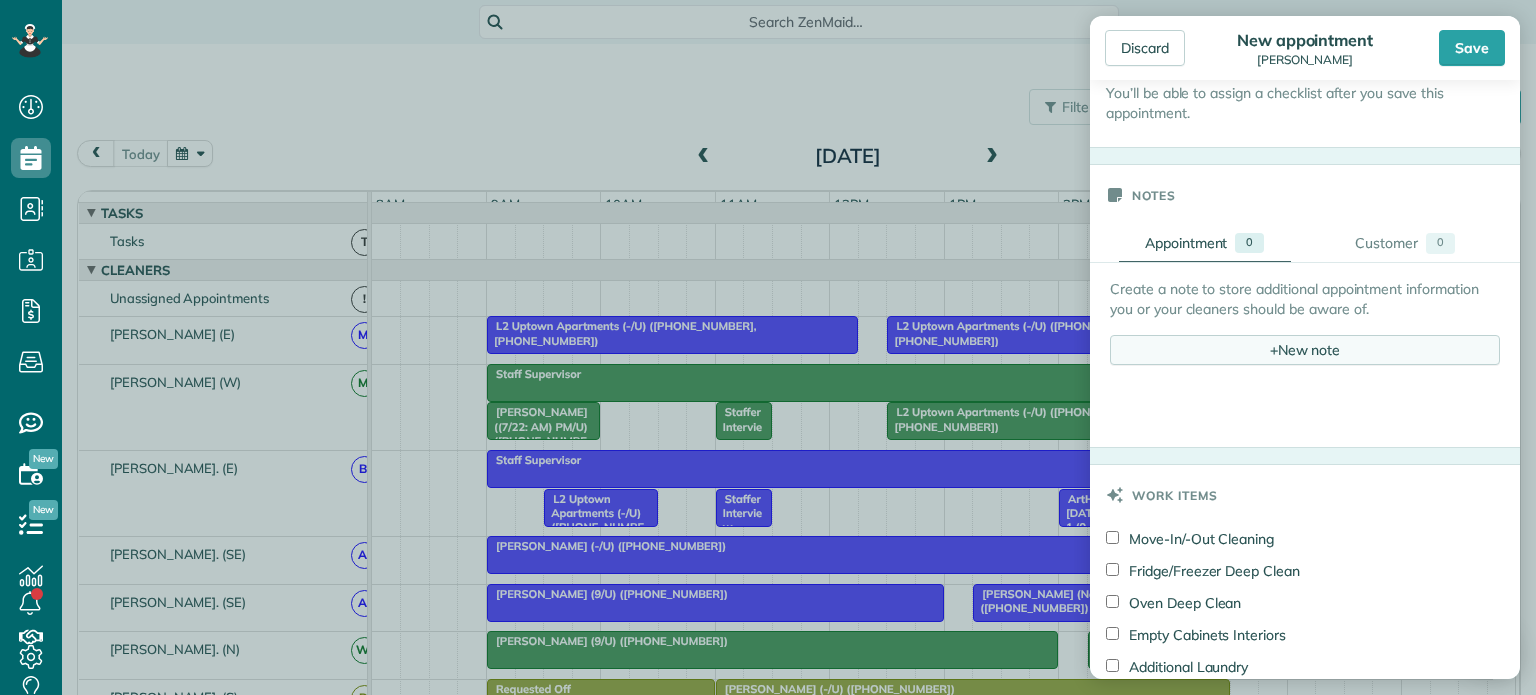 click on "+ New note" at bounding box center (1305, 350) 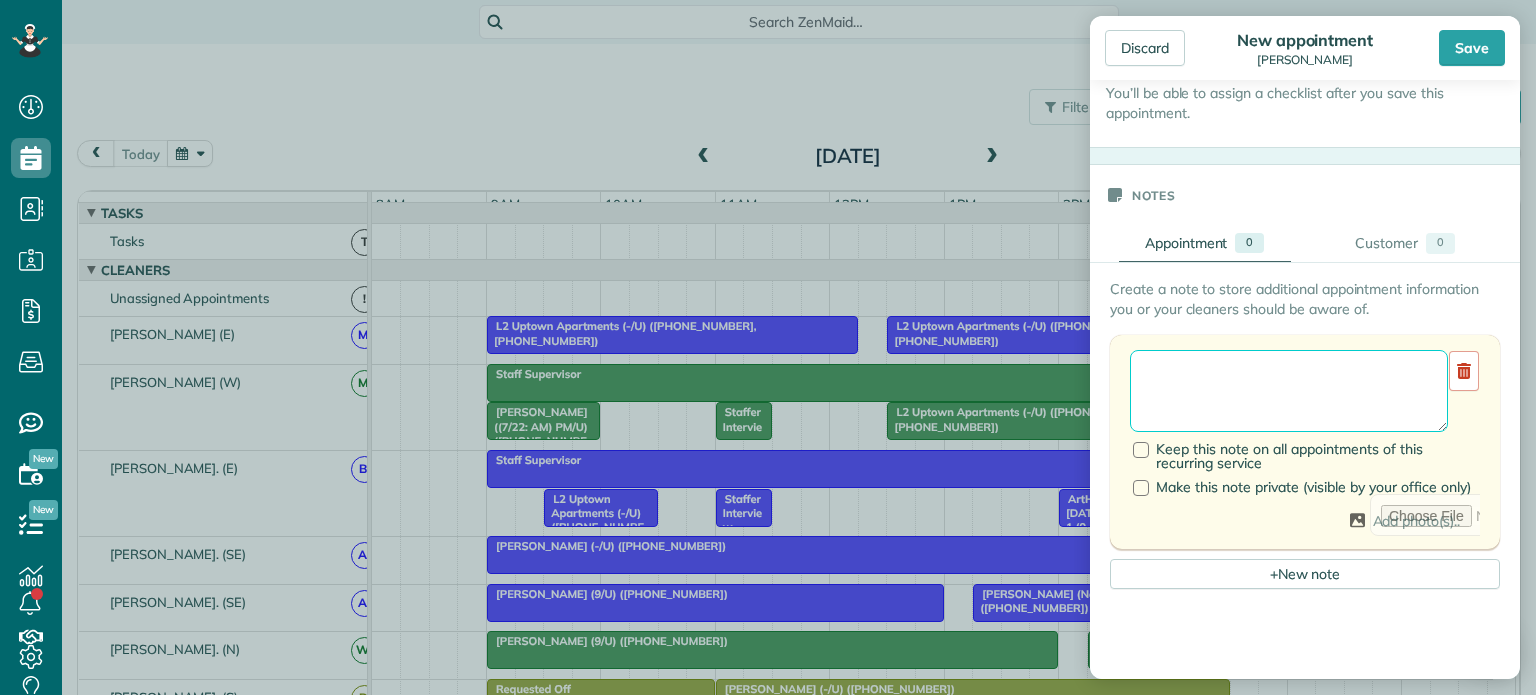 click at bounding box center (1289, 391) 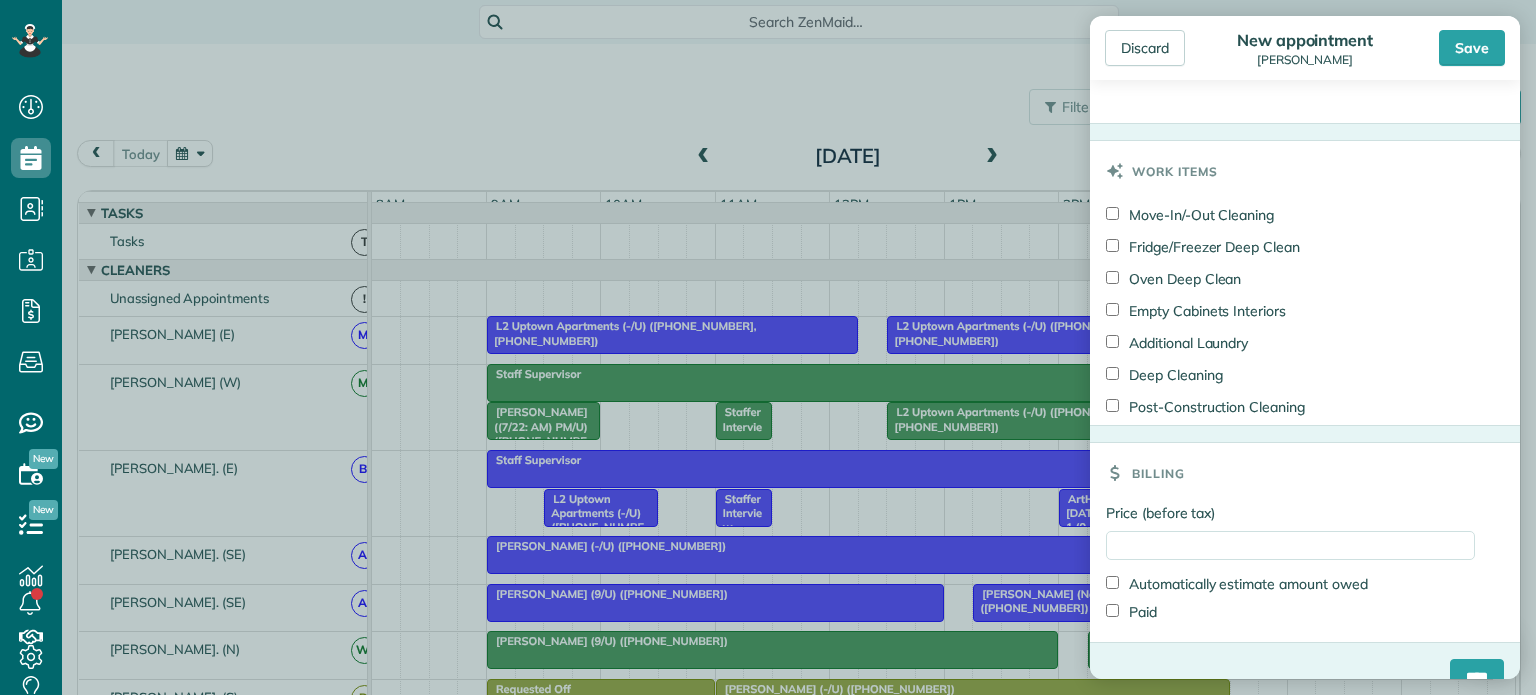 scroll, scrollTop: 1531, scrollLeft: 0, axis: vertical 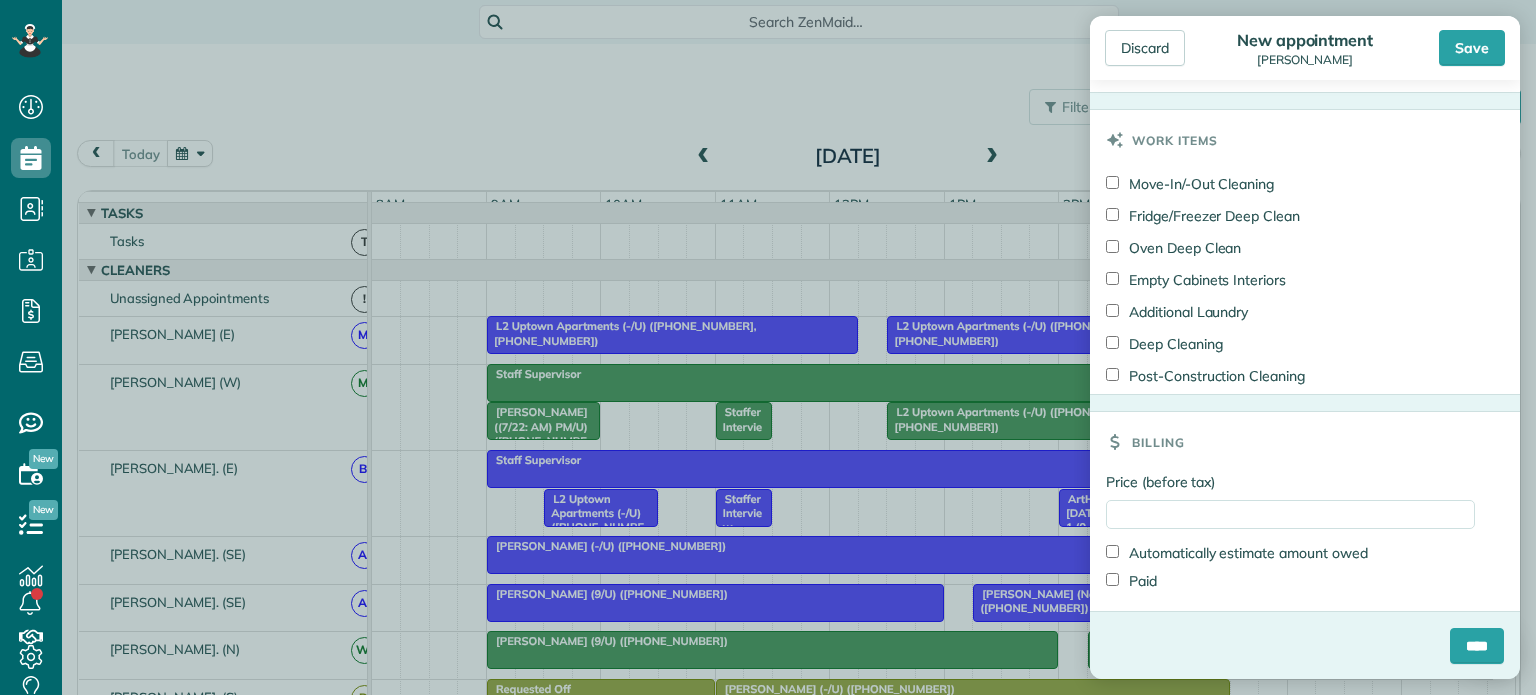 type on "**********" 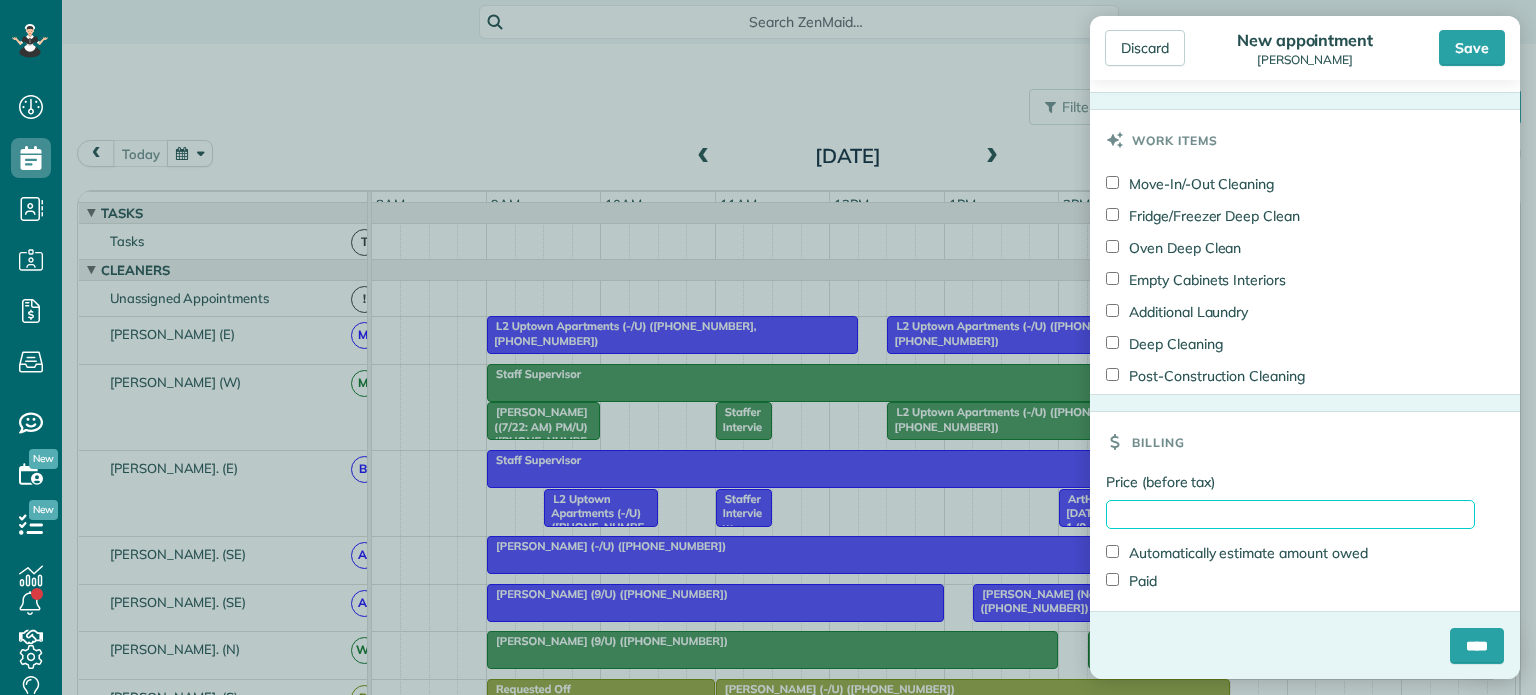 click on "Price (before tax)" at bounding box center (1290, 514) 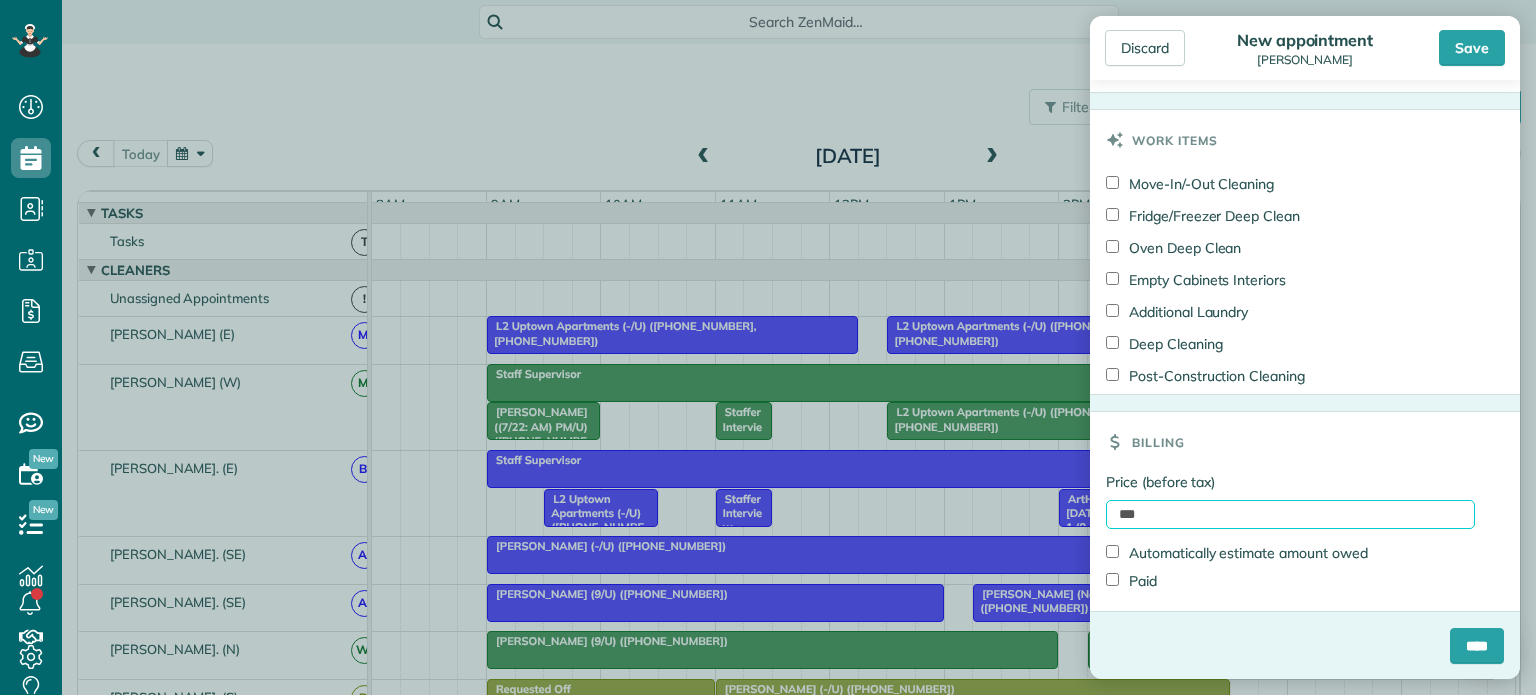 type on "***" 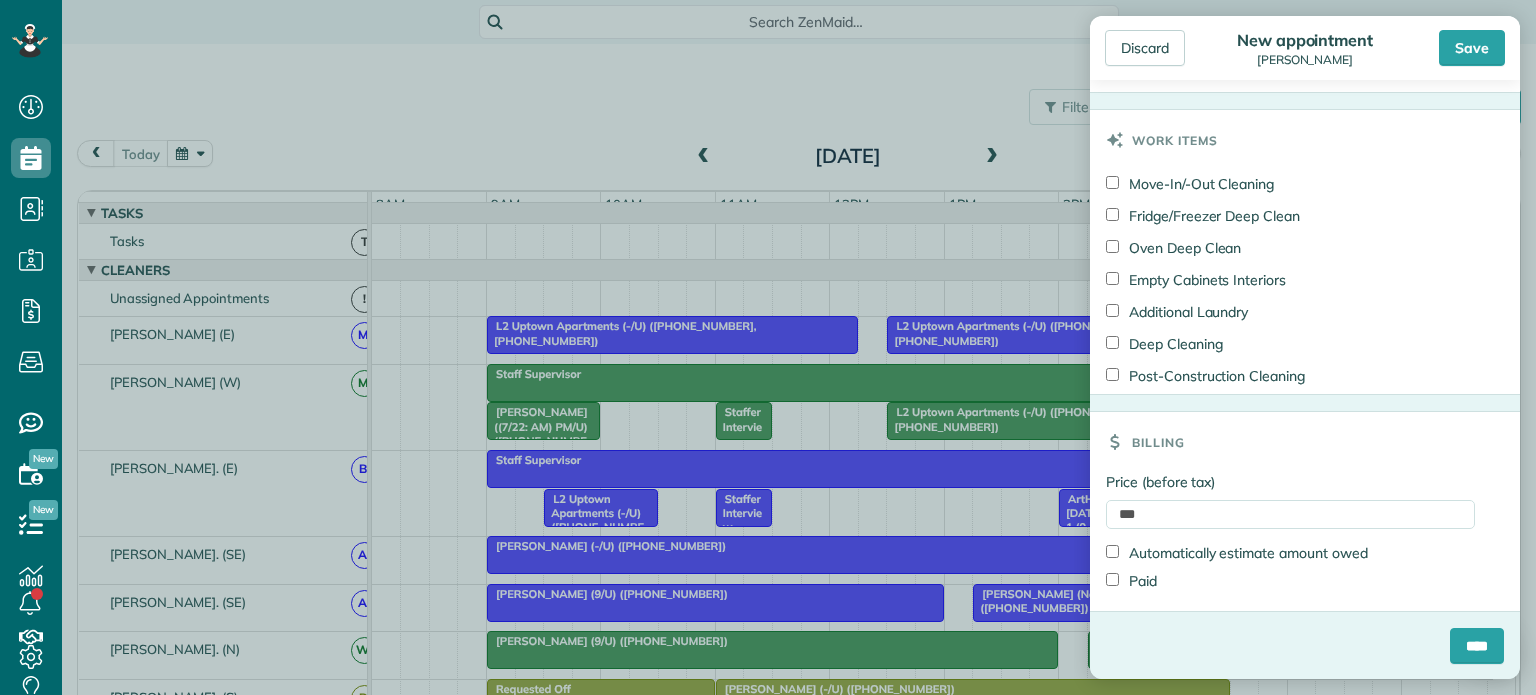 click on "Billing" at bounding box center [1305, 442] 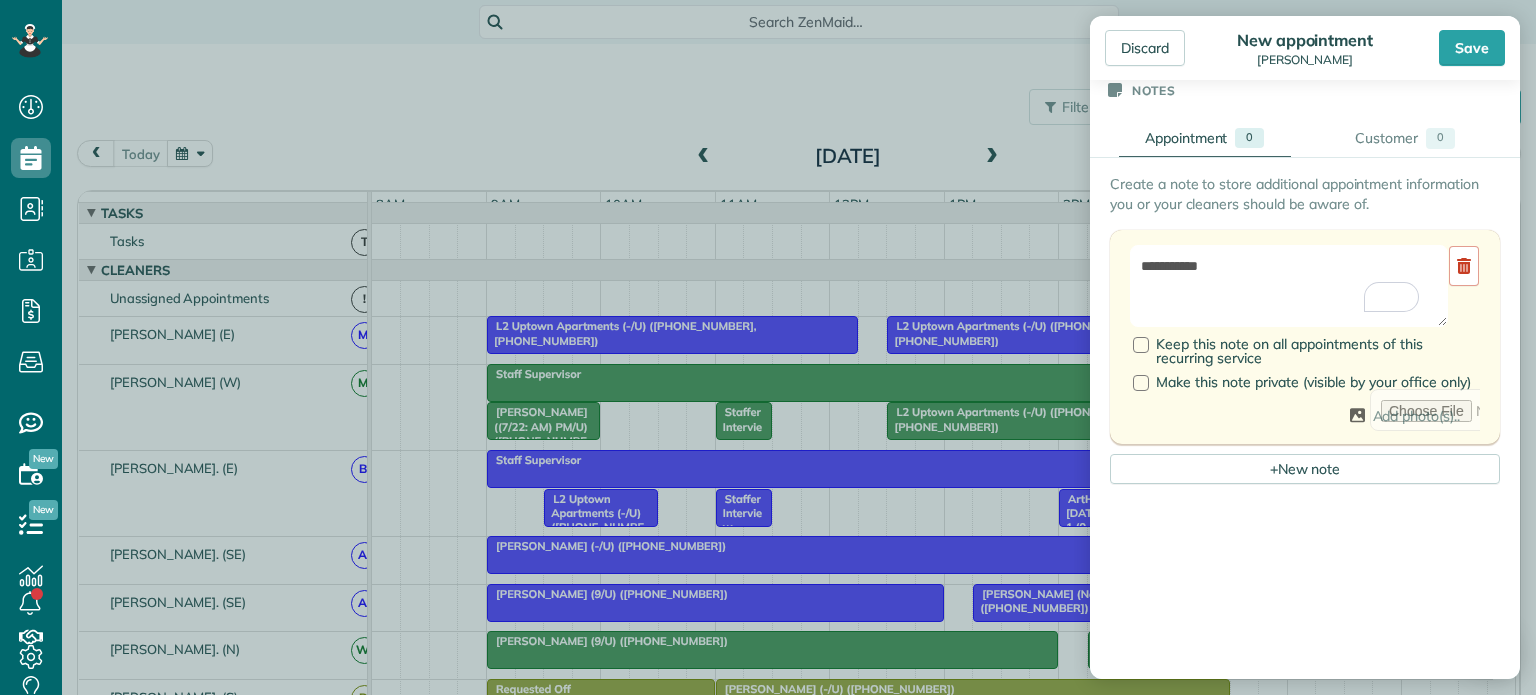 scroll, scrollTop: 706, scrollLeft: 0, axis: vertical 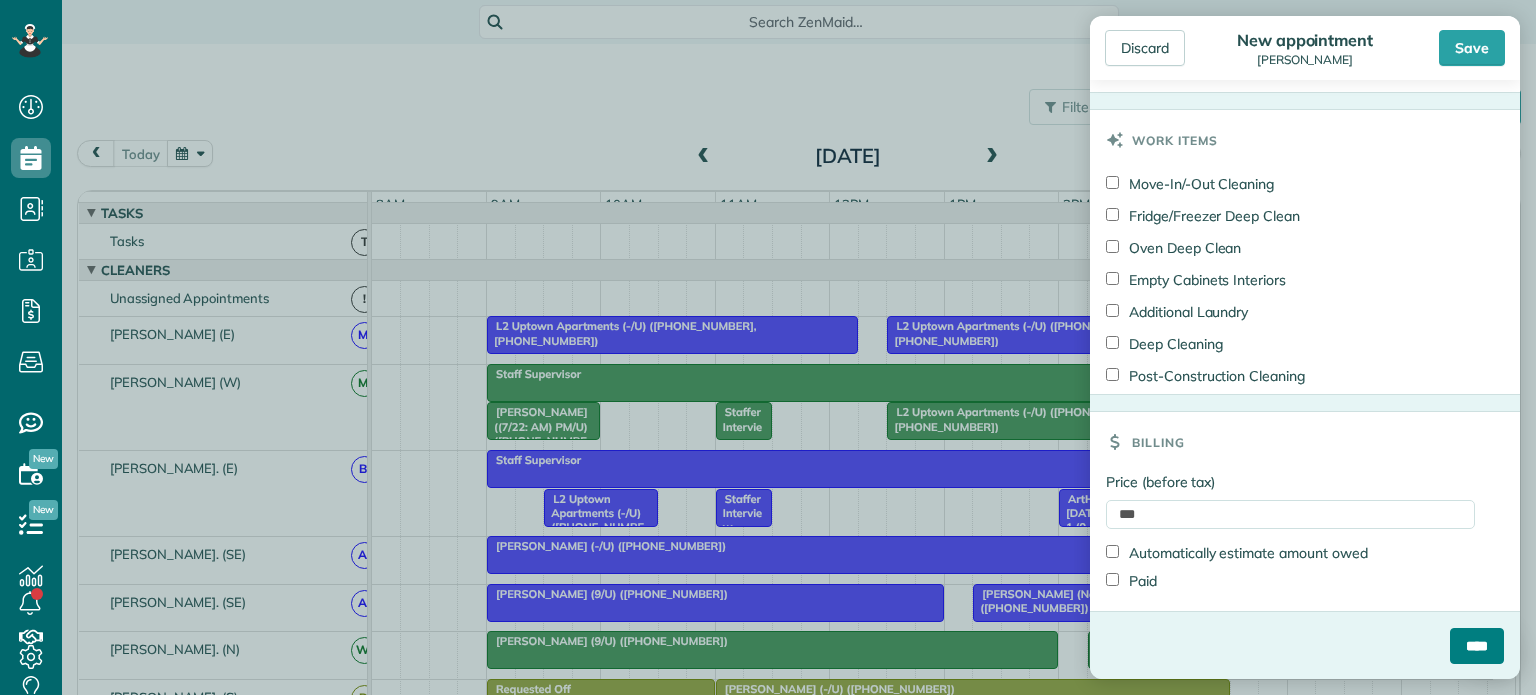 click on "****" at bounding box center (1477, 646) 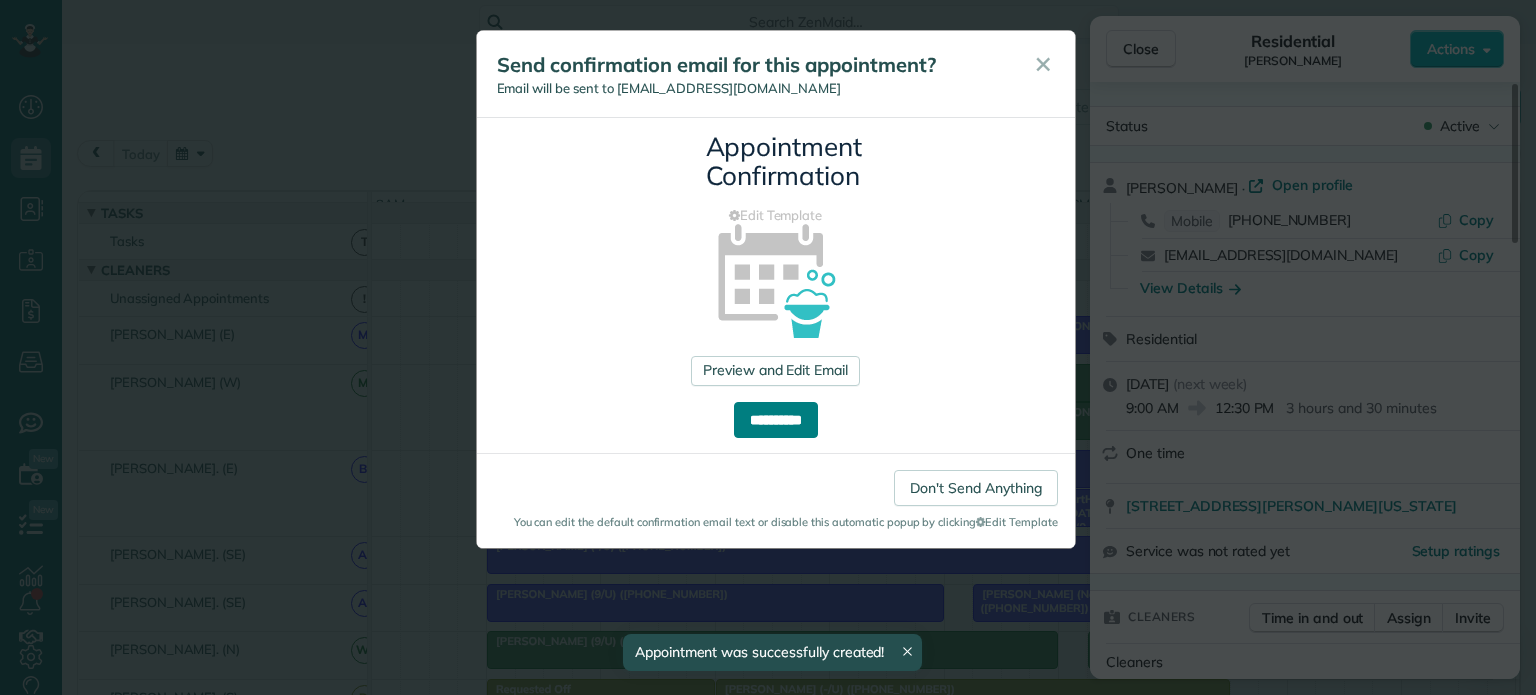 click on "**********" at bounding box center [776, 420] 